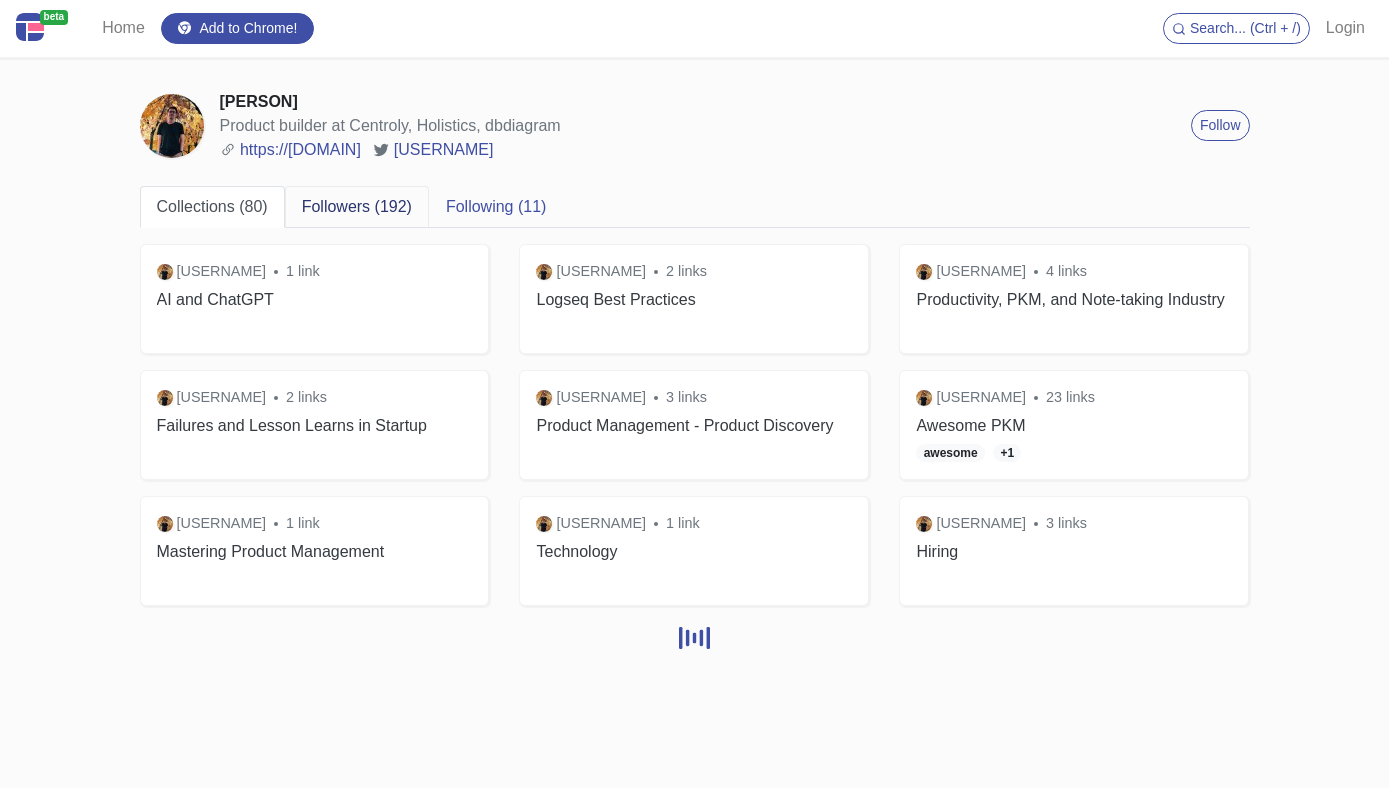 scroll, scrollTop: 0, scrollLeft: 0, axis: both 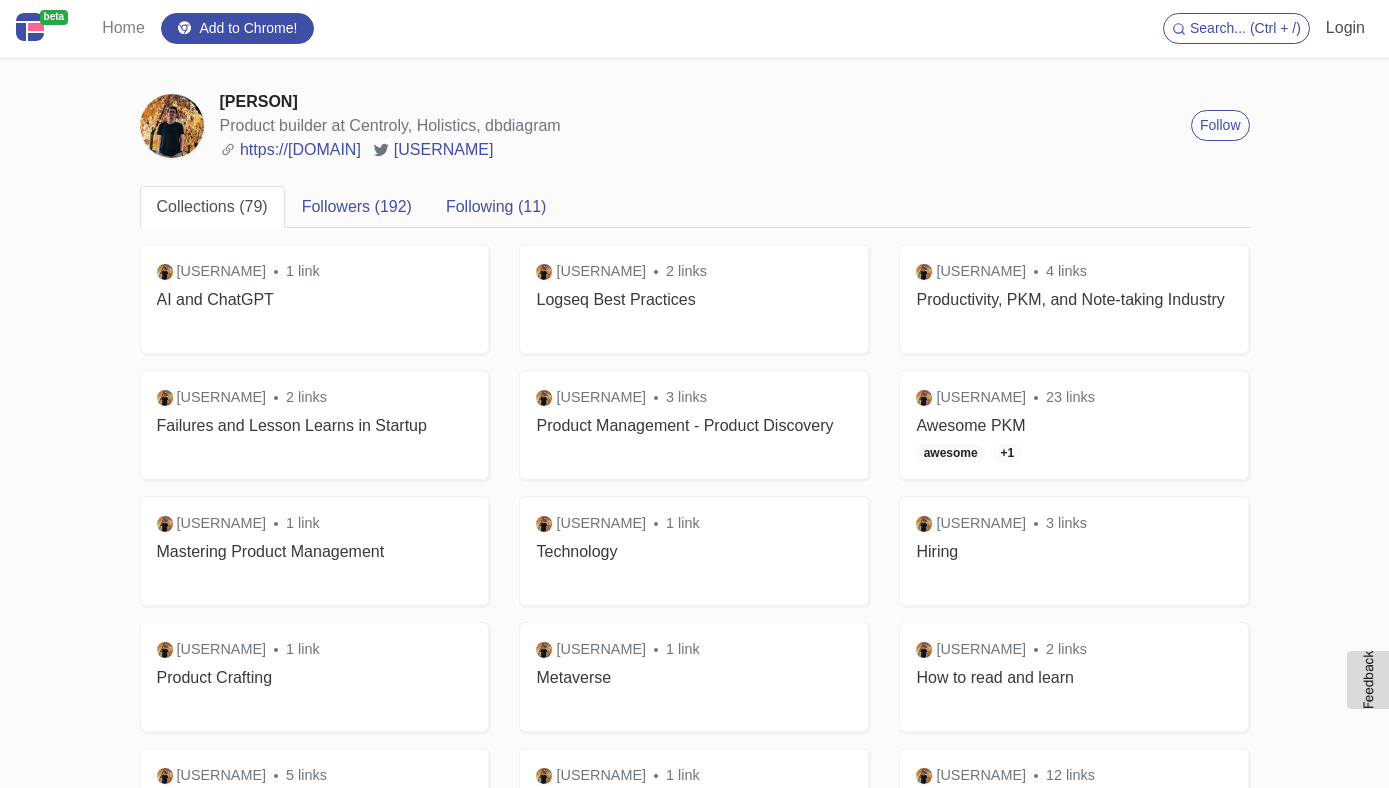 click on "Login" at bounding box center [1345, 28] 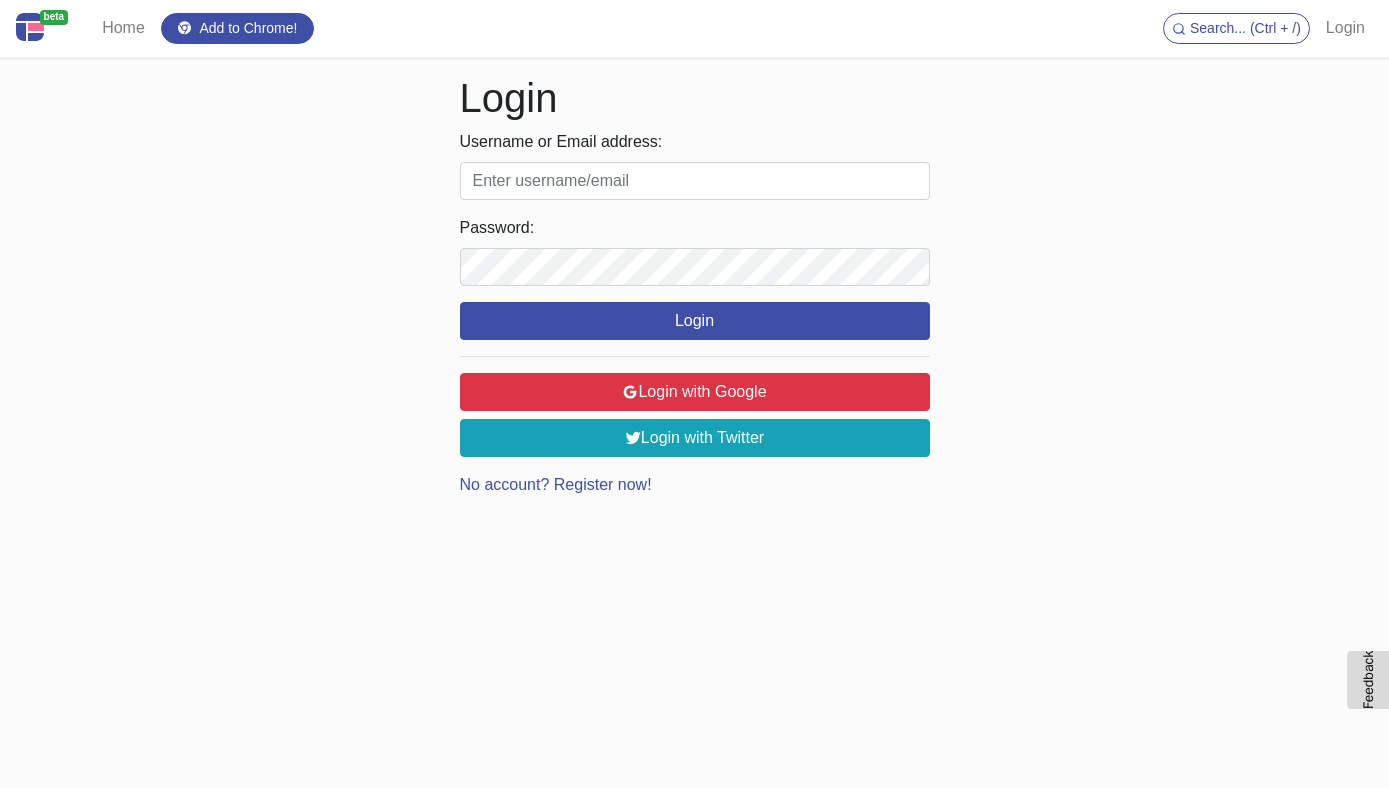 type on "anha2911@gmail.com" 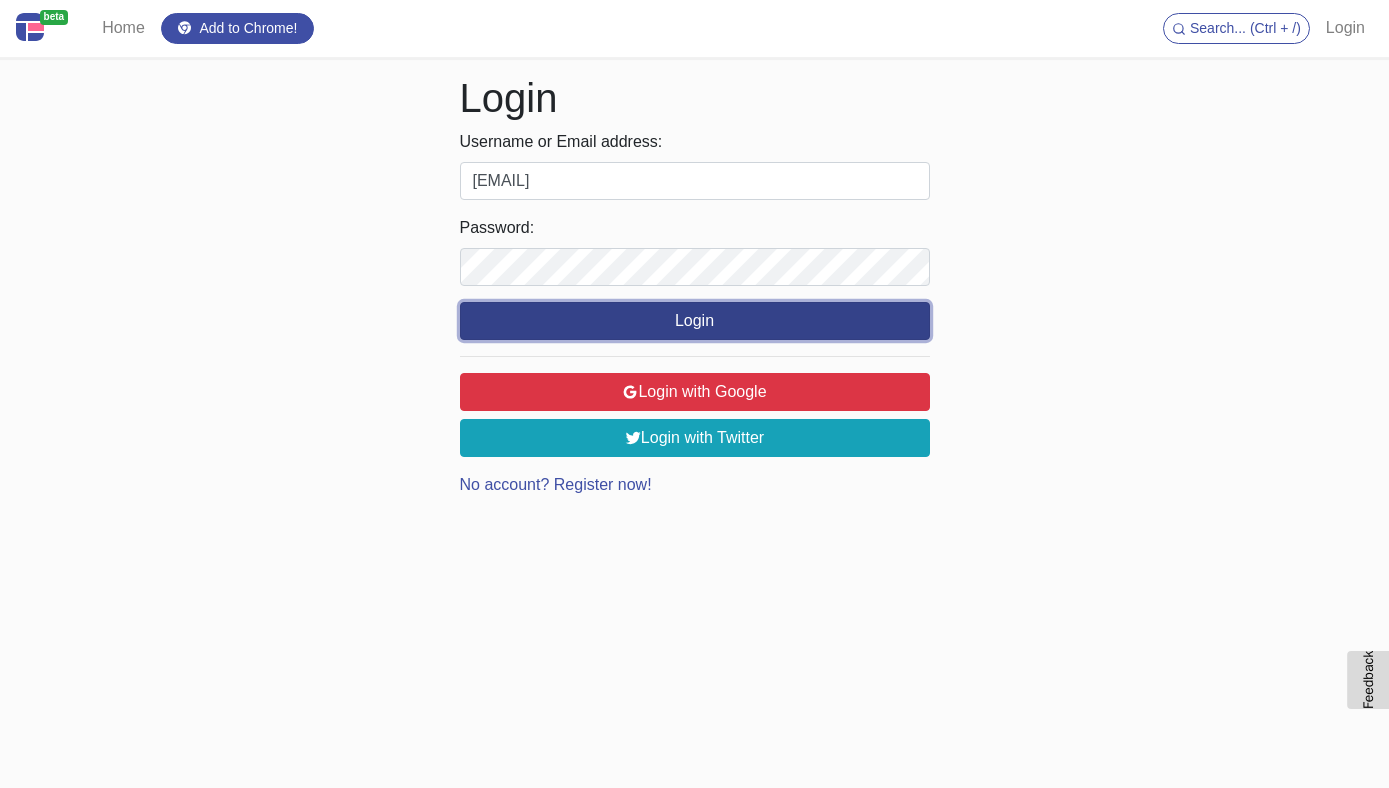 click on "Login" at bounding box center [695, 321] 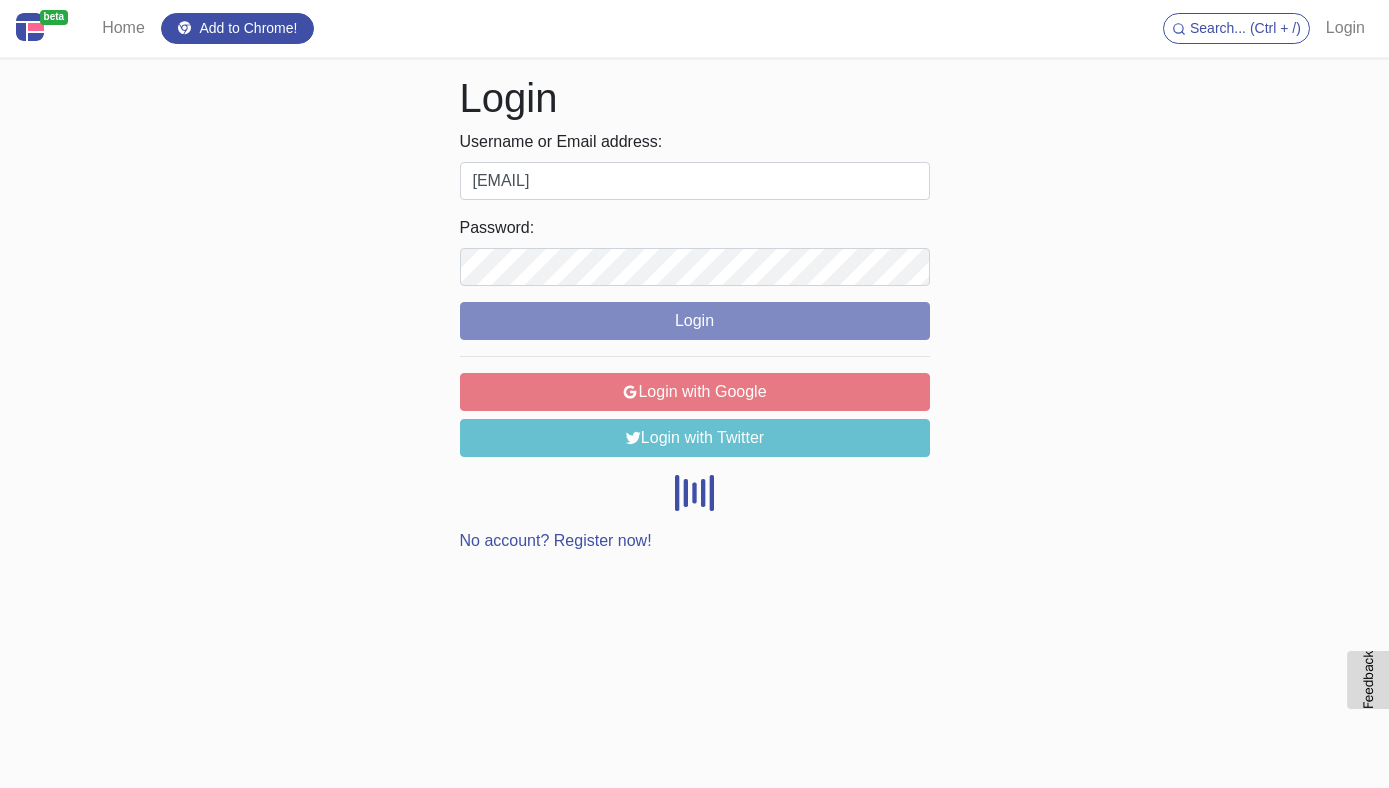 scroll, scrollTop: 0, scrollLeft: 0, axis: both 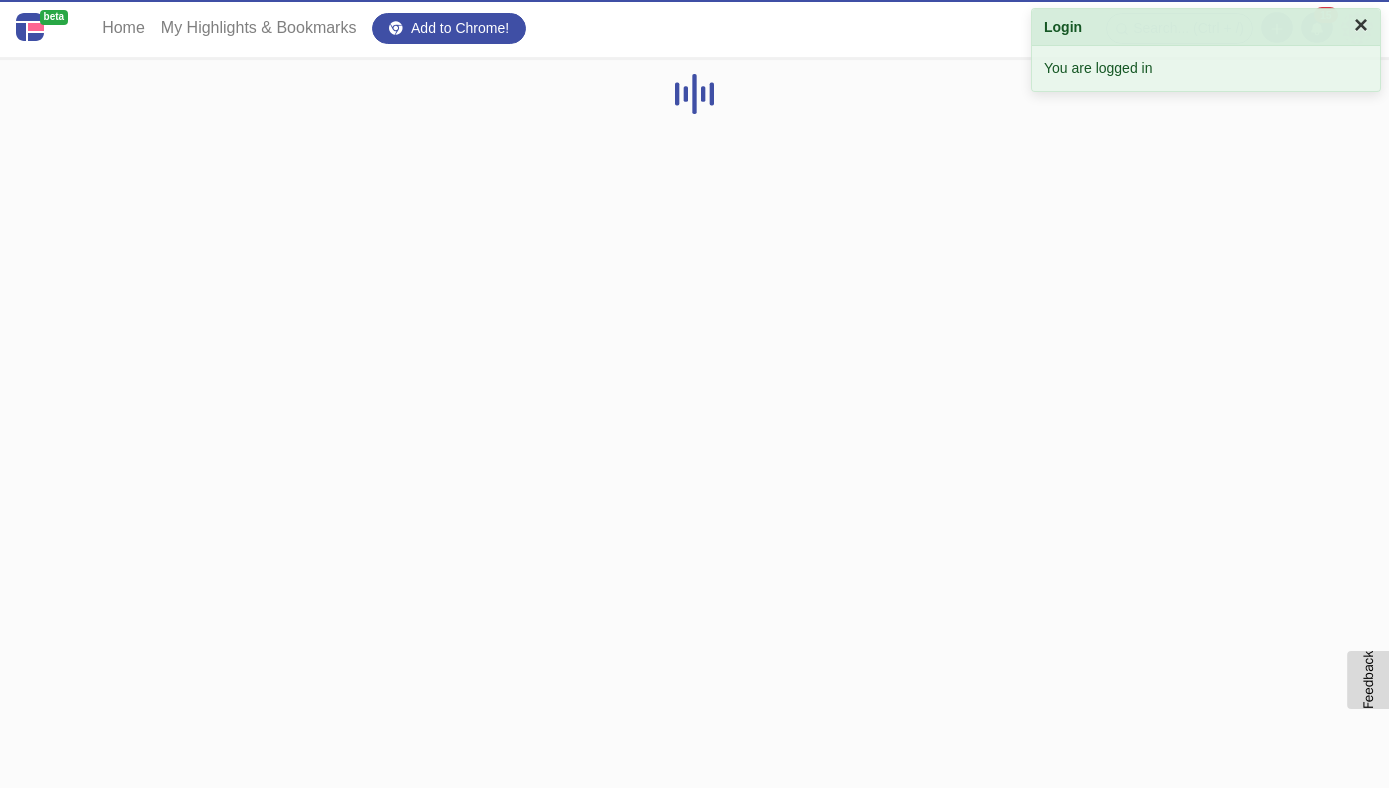click on "×" at bounding box center [1361, 25] 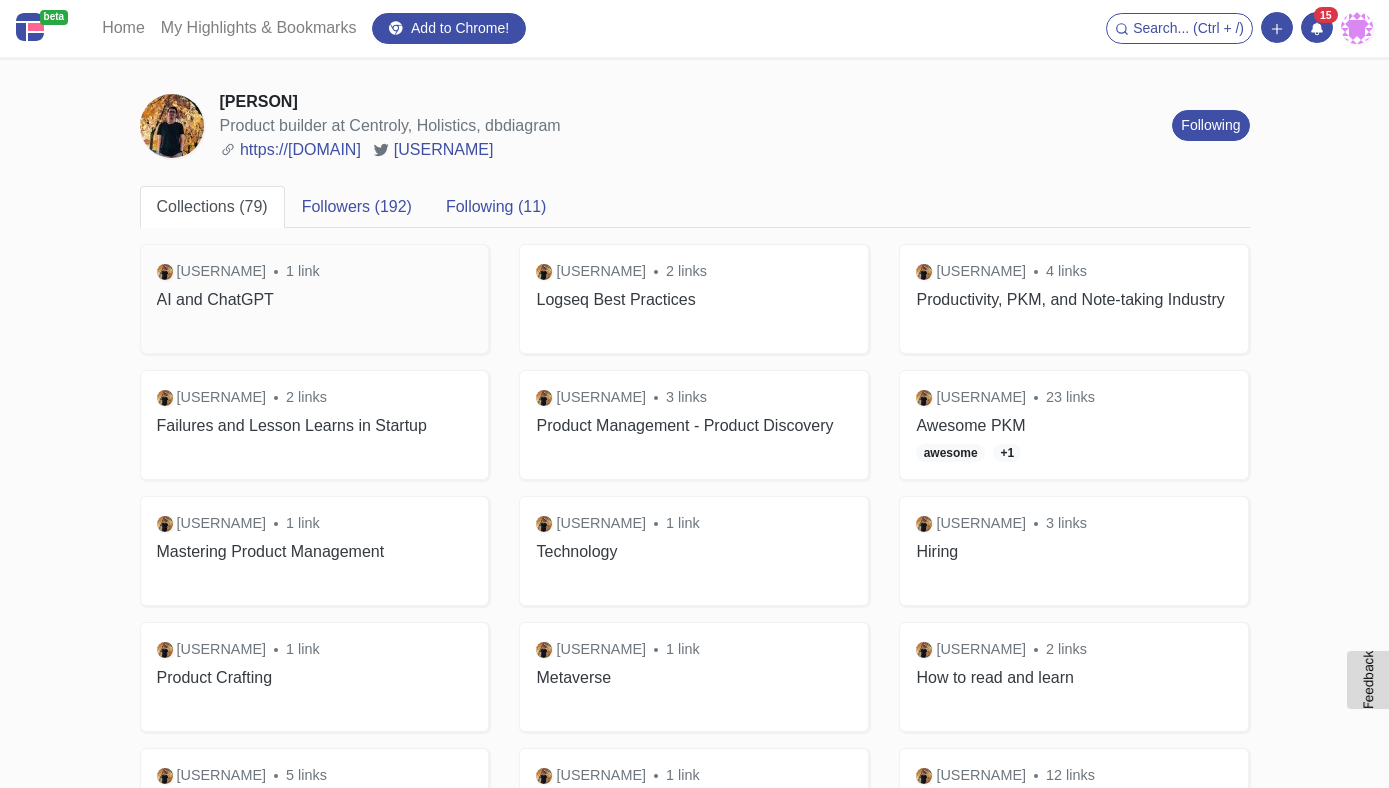 click on "@anthonytd
1 link
AI and ChatGPT" at bounding box center (315, 299) 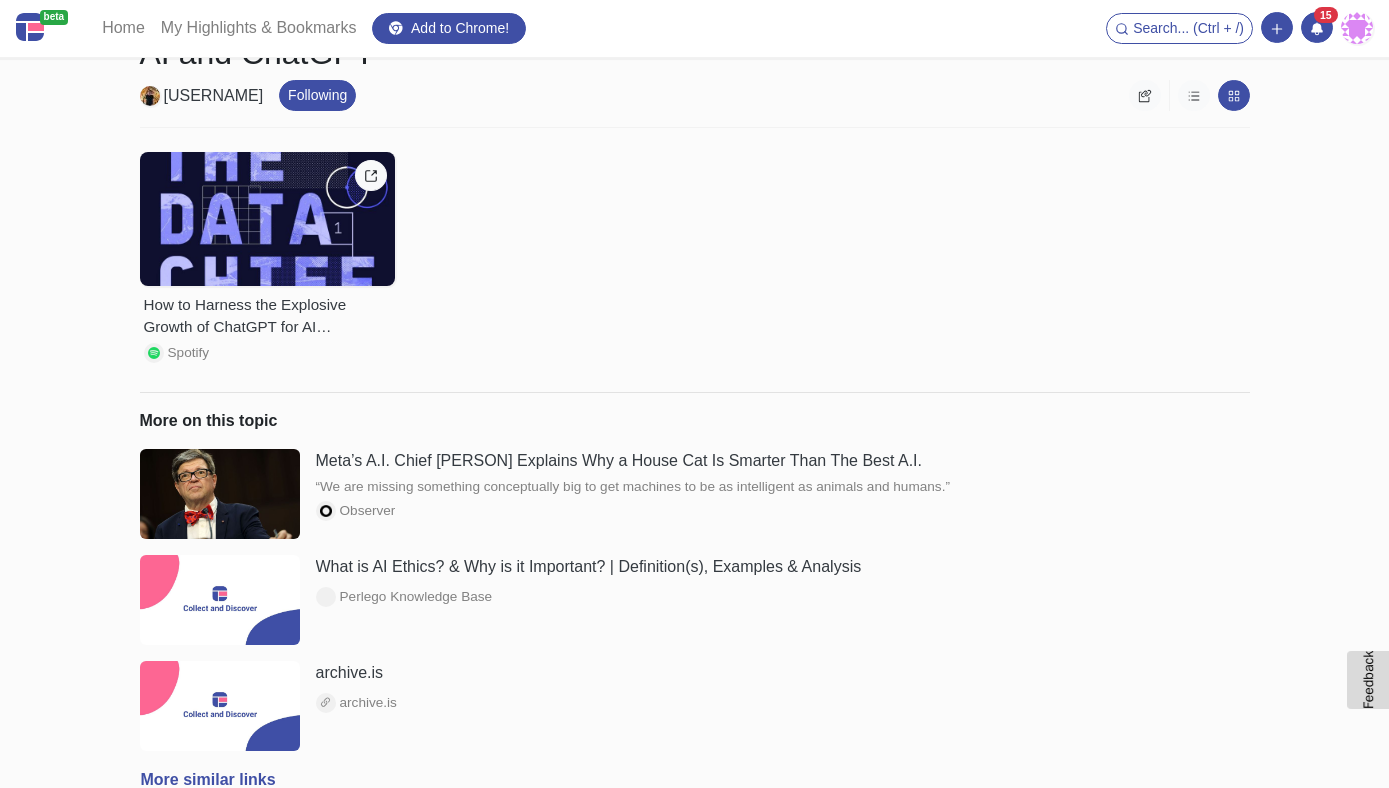 scroll, scrollTop: 0, scrollLeft: 0, axis: both 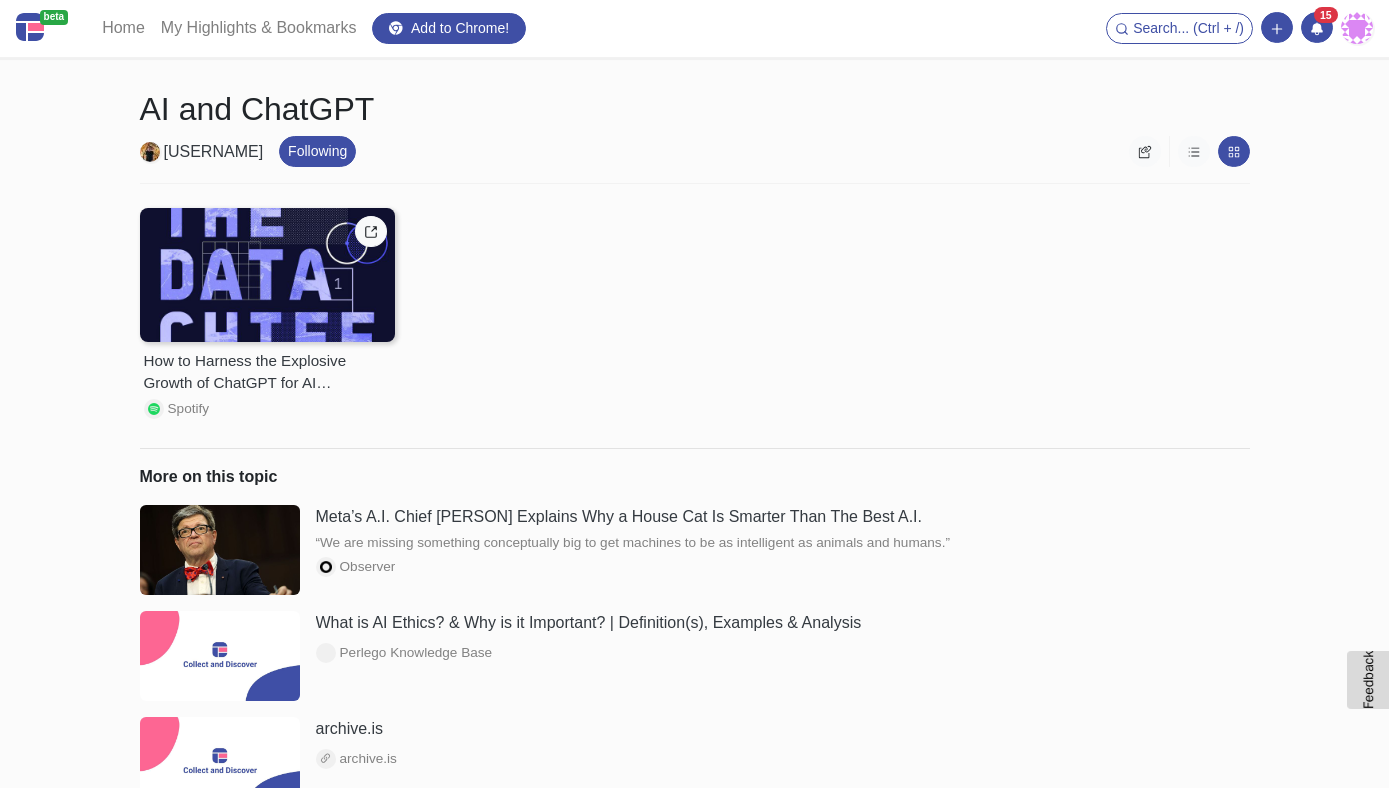 click on "How to Harness the Explosive Growth of ChatGPT for AI Innovation" at bounding box center (267, 373) 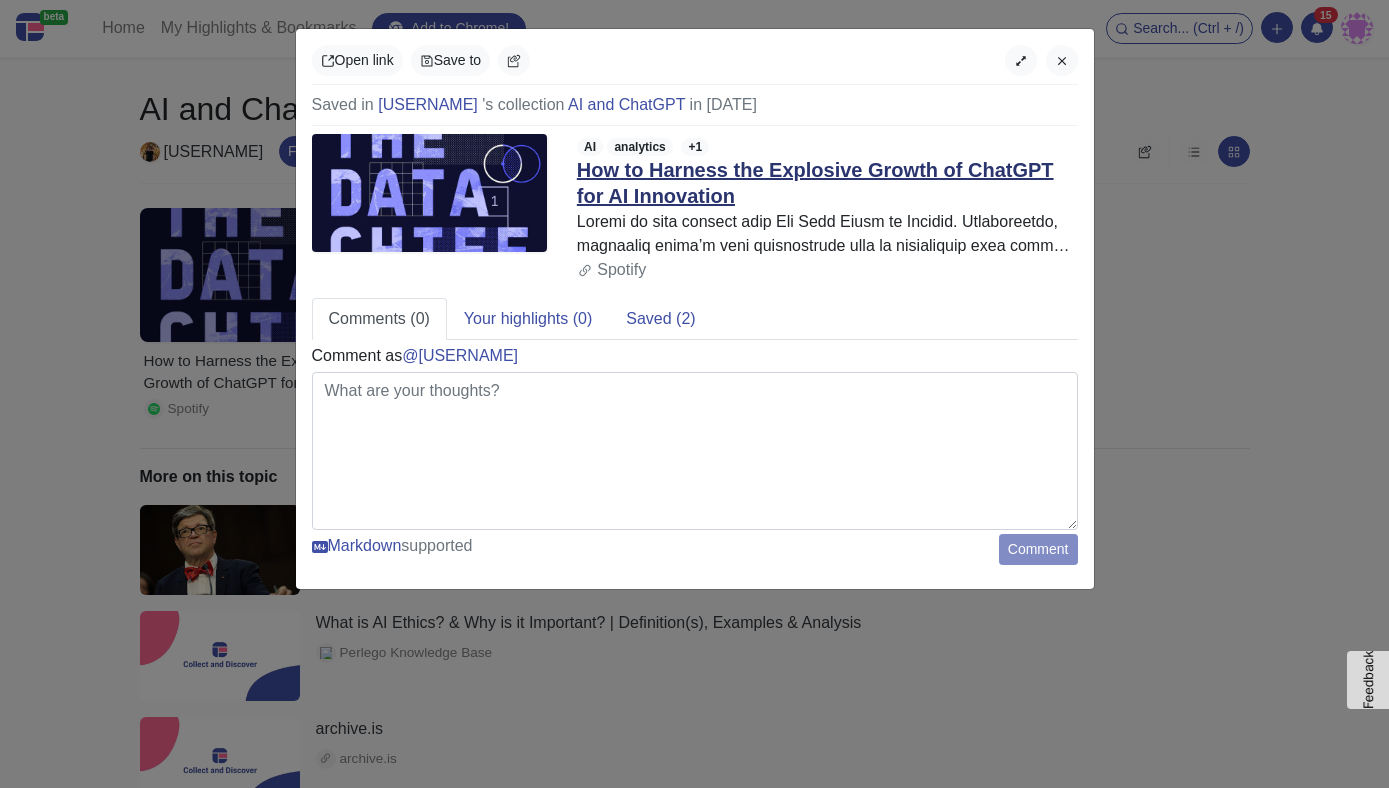 click on "How to Harness the Explosive Growth of ChatGPT for AI Innovation" at bounding box center (815, 183) 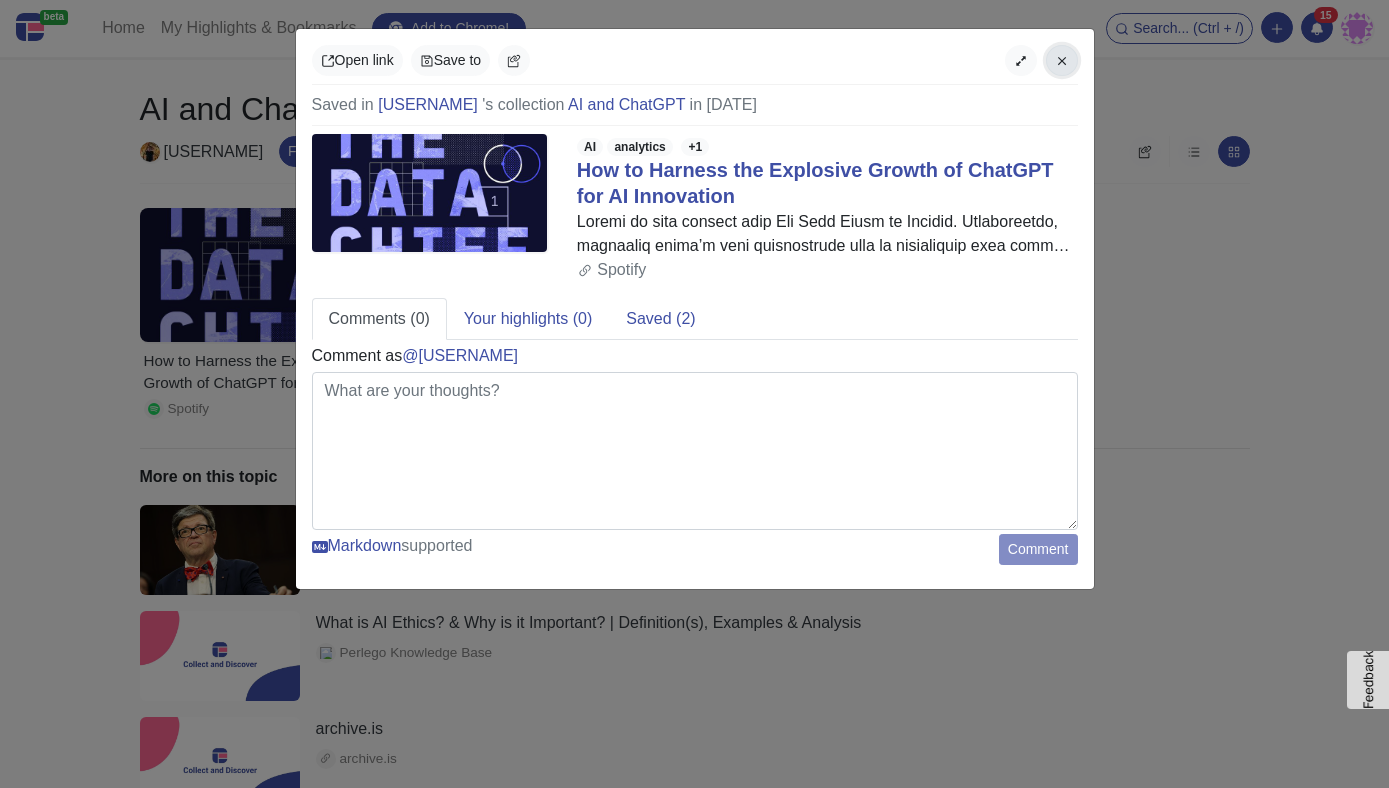 click at bounding box center [1062, 60] 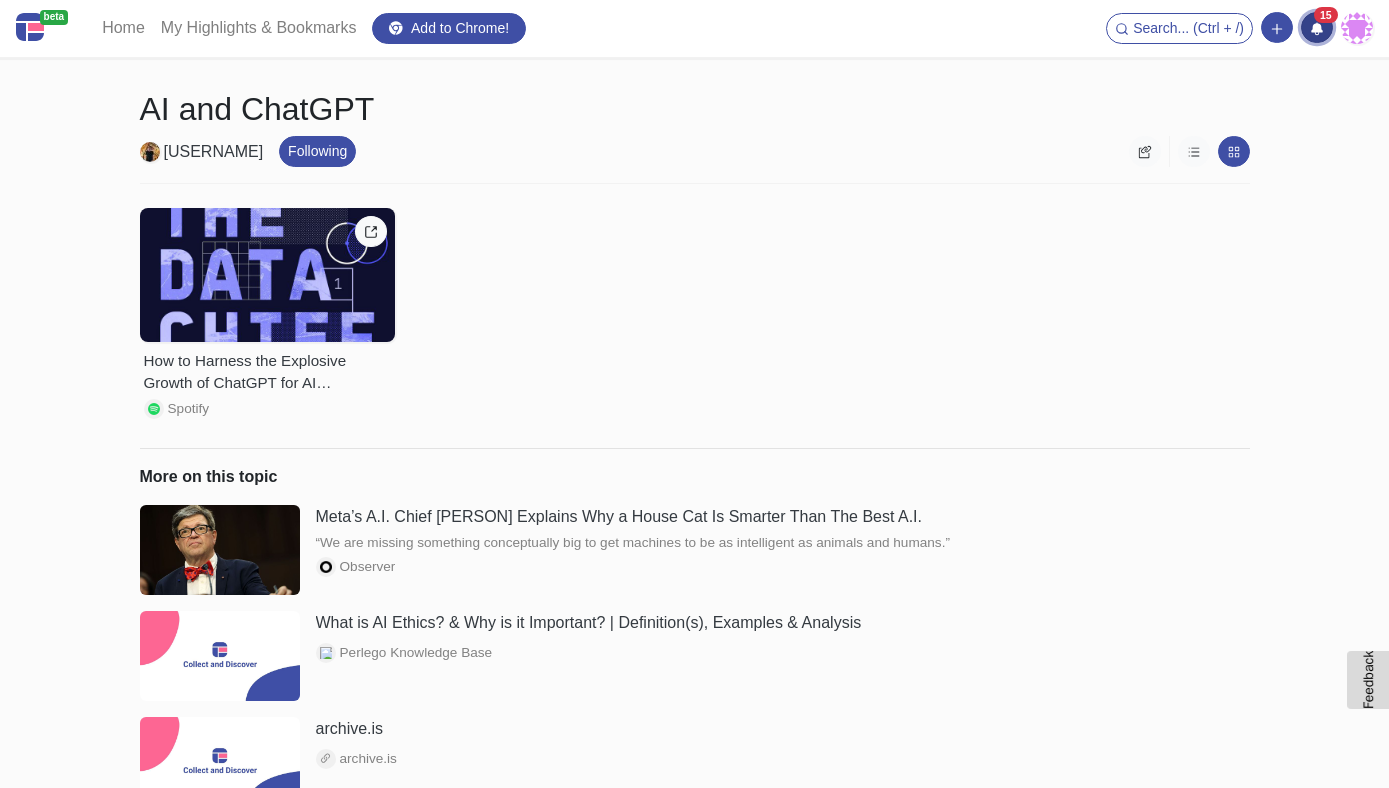 click on "15" at bounding box center [1326, 15] 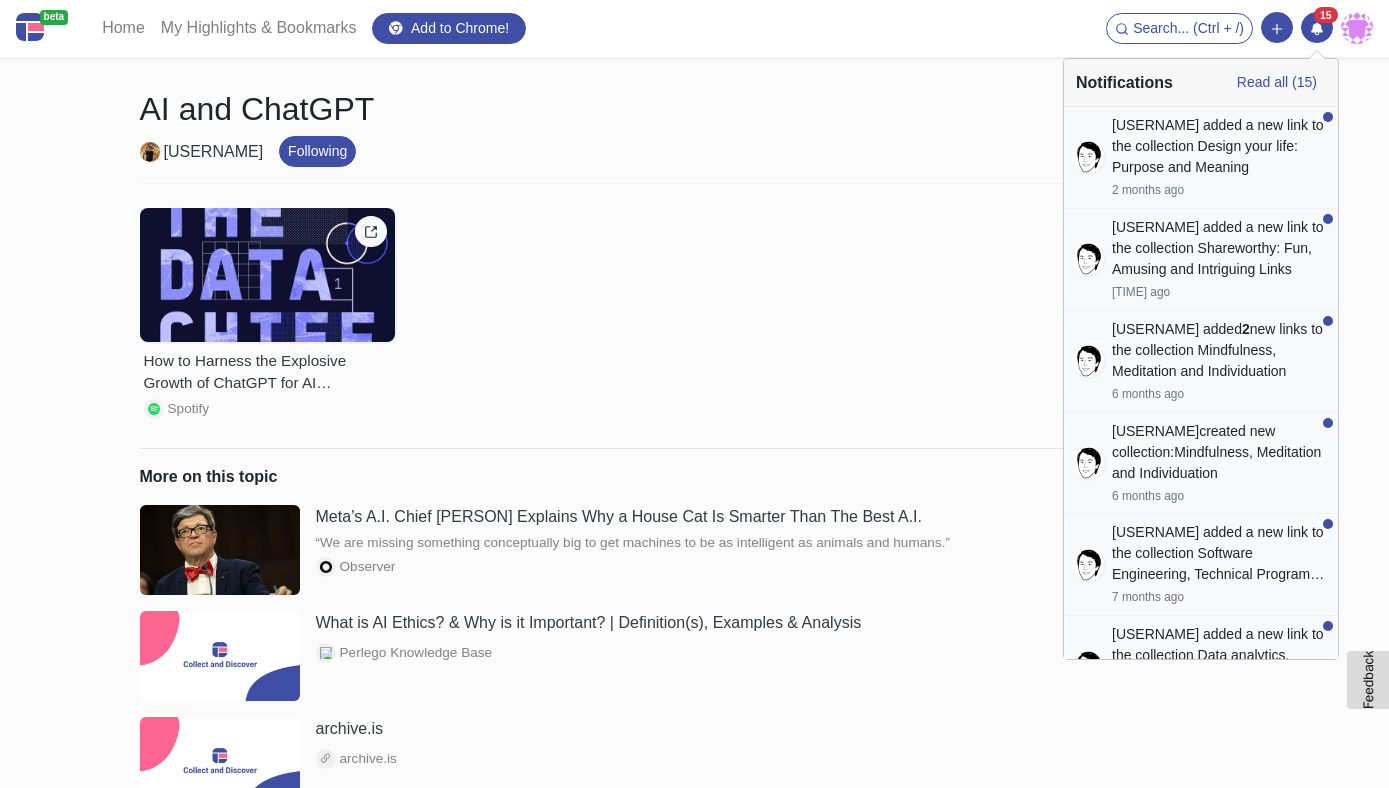 click at bounding box center (1088, 157) 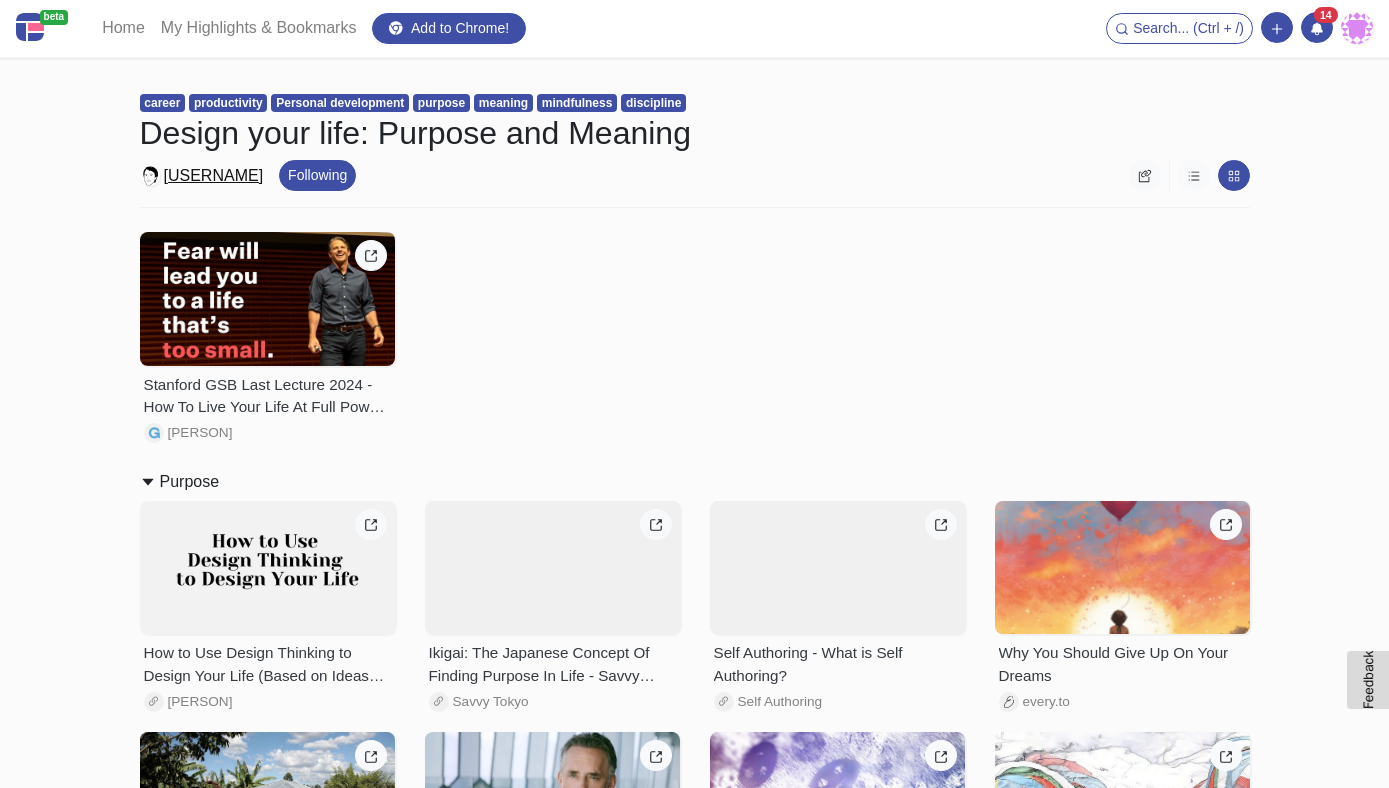 click on "@evtan" at bounding box center [214, 176] 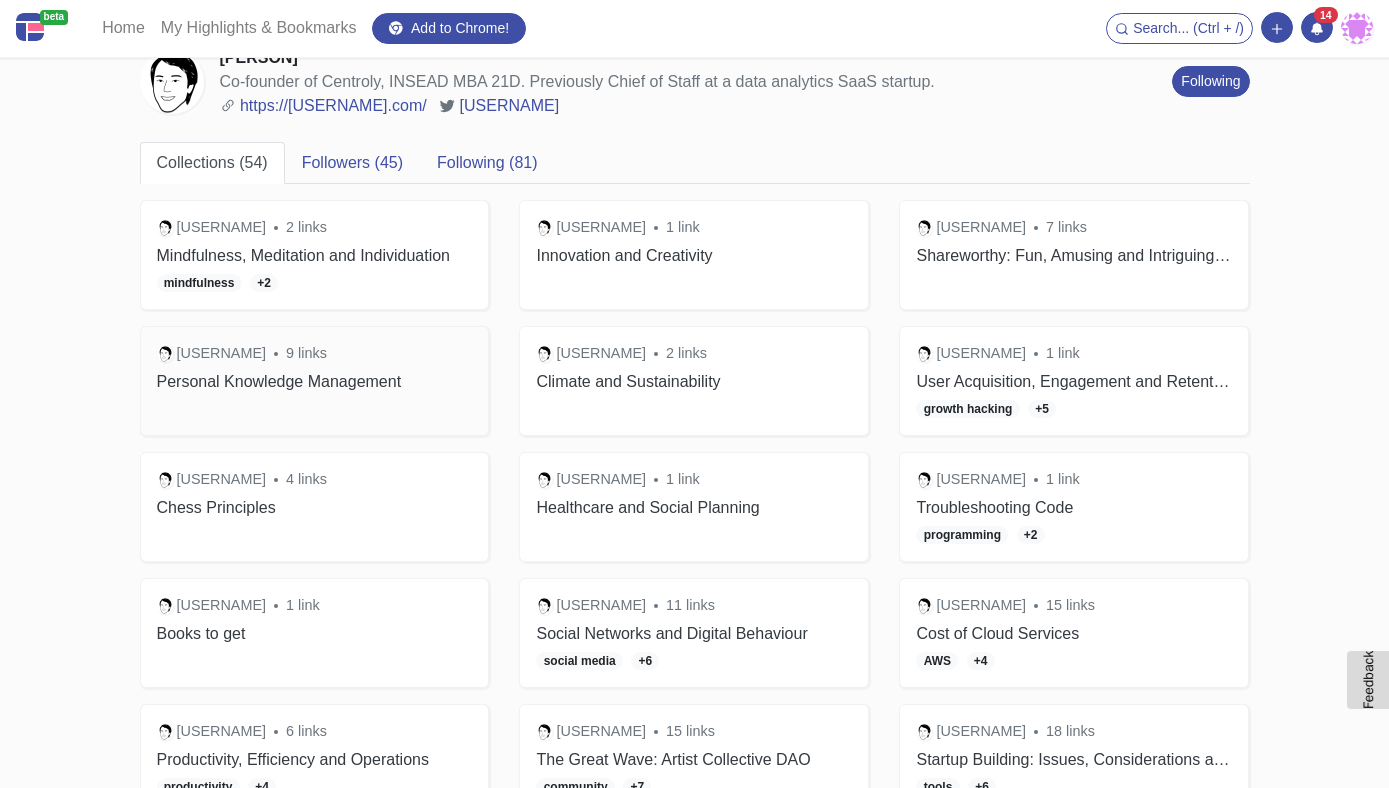 scroll, scrollTop: 53, scrollLeft: 0, axis: vertical 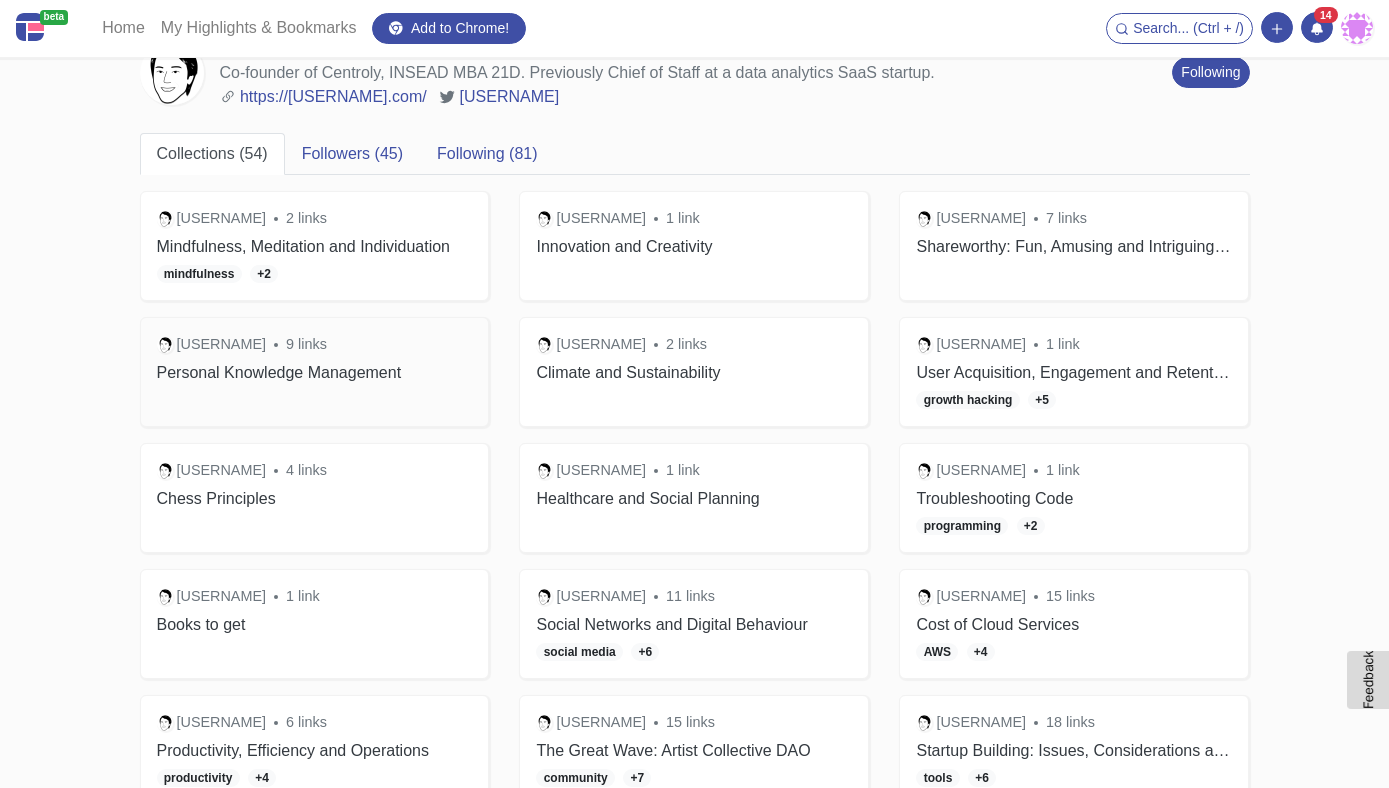 click on "@evtan
9 links" at bounding box center (315, 345) 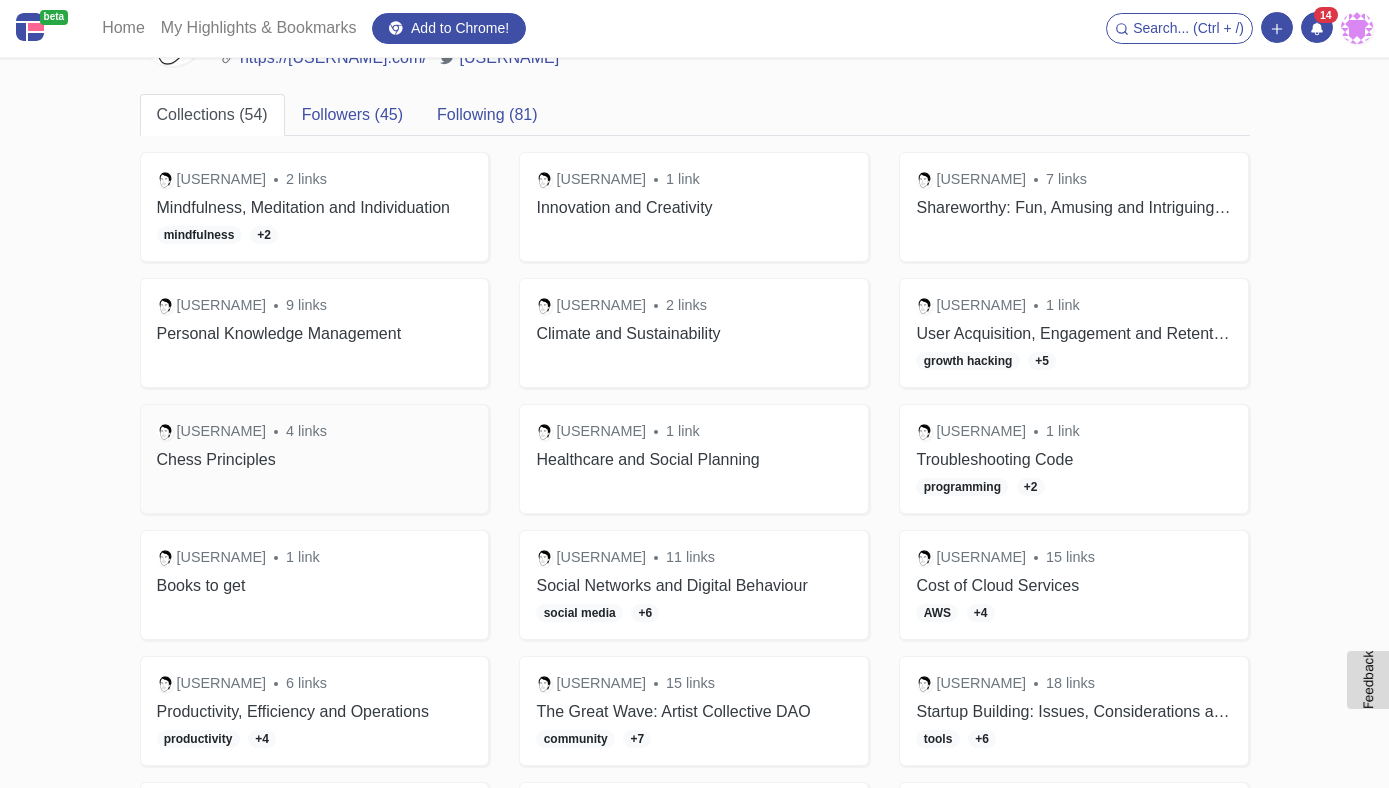 scroll, scrollTop: 96, scrollLeft: 0, axis: vertical 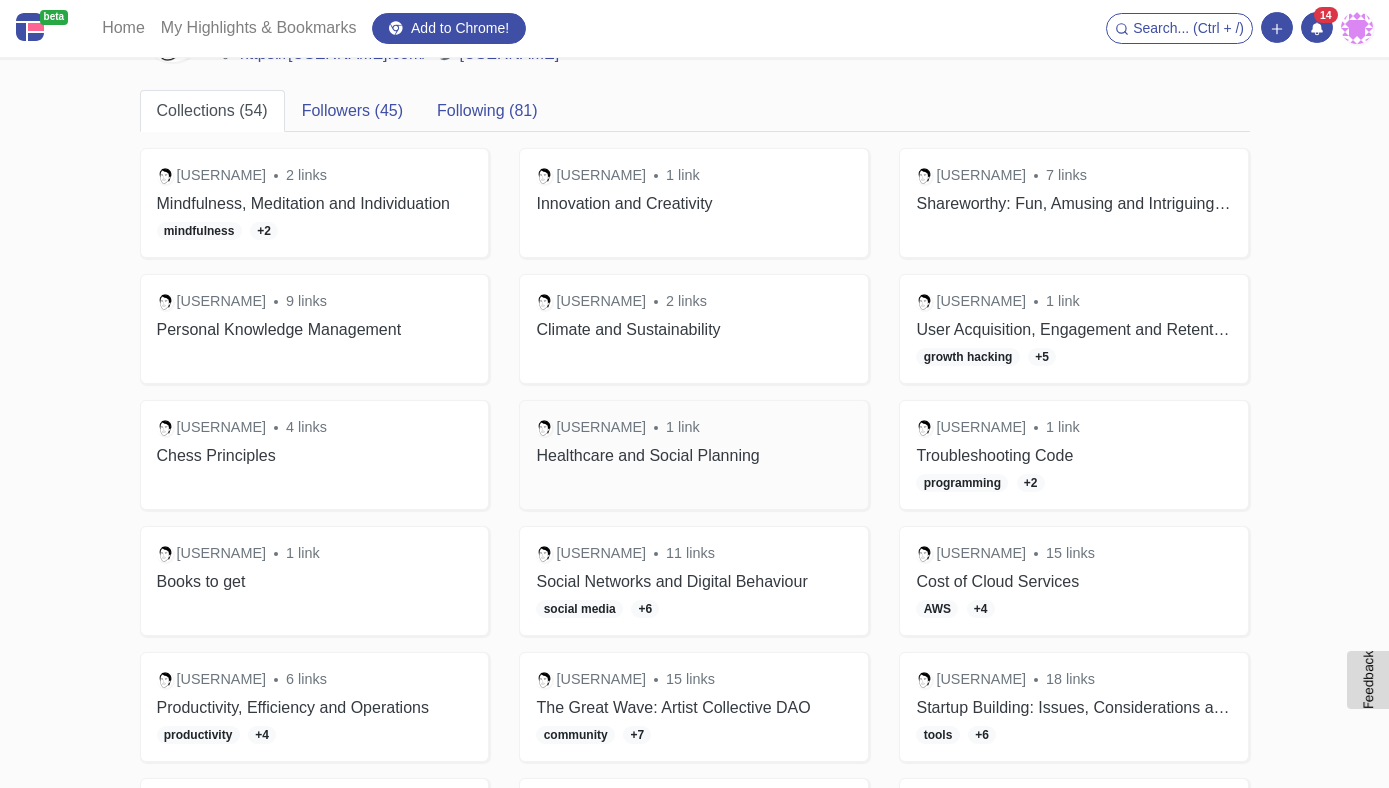 click on "@evtan
1 link
Healthcare and Social Planning" at bounding box center [694, 455] 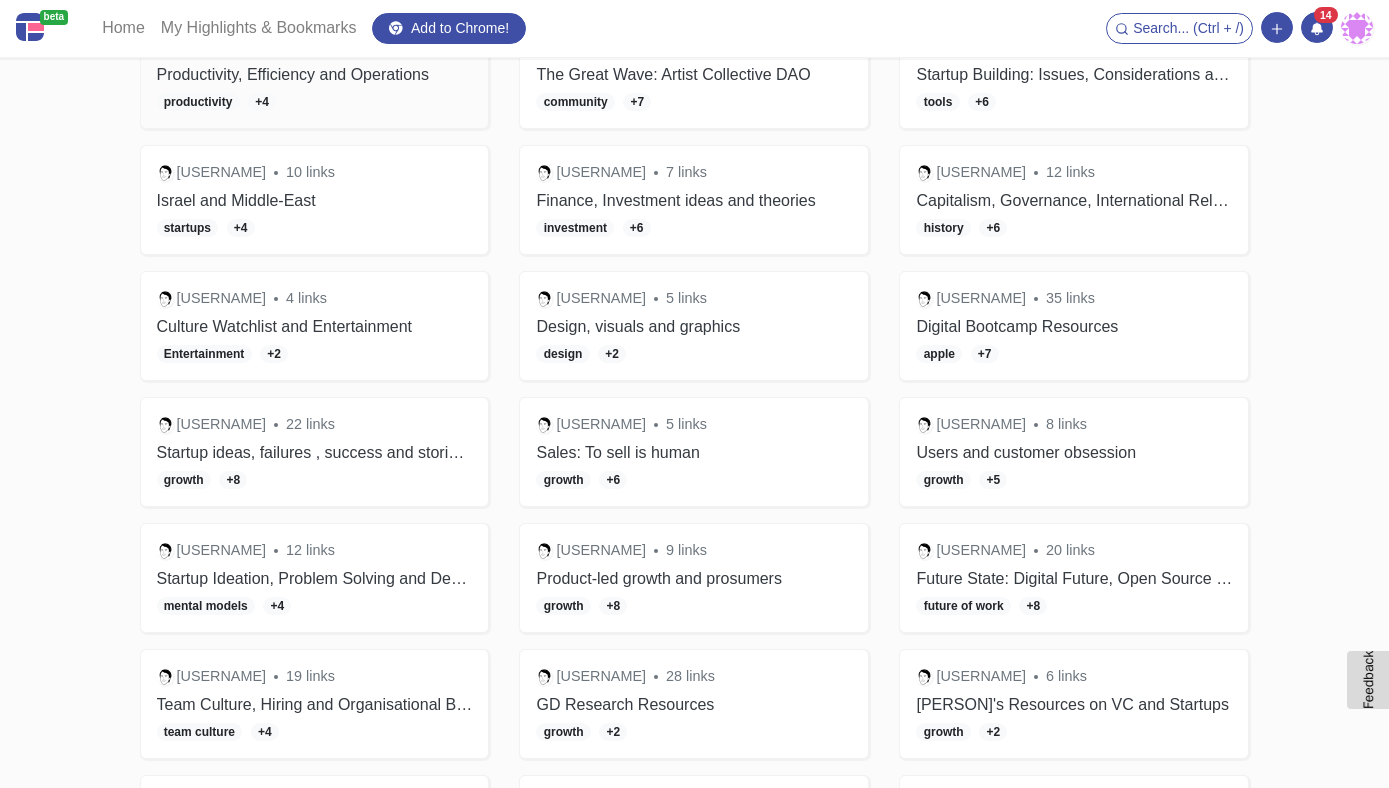 scroll, scrollTop: 733, scrollLeft: 0, axis: vertical 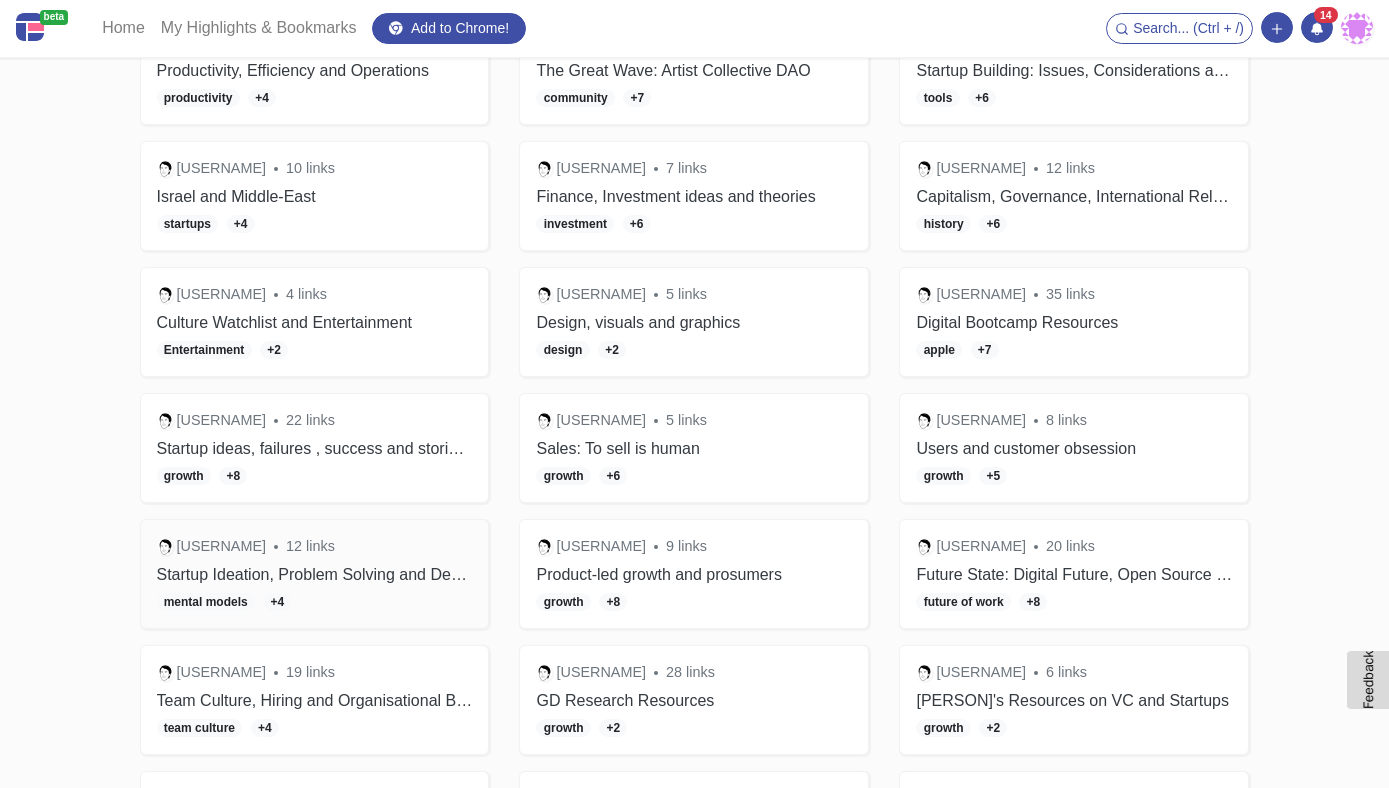 click on "@evtan
12 links
Startup Ideation, Problem Solving and Decision Making
mental models
+4" at bounding box center (315, 574) 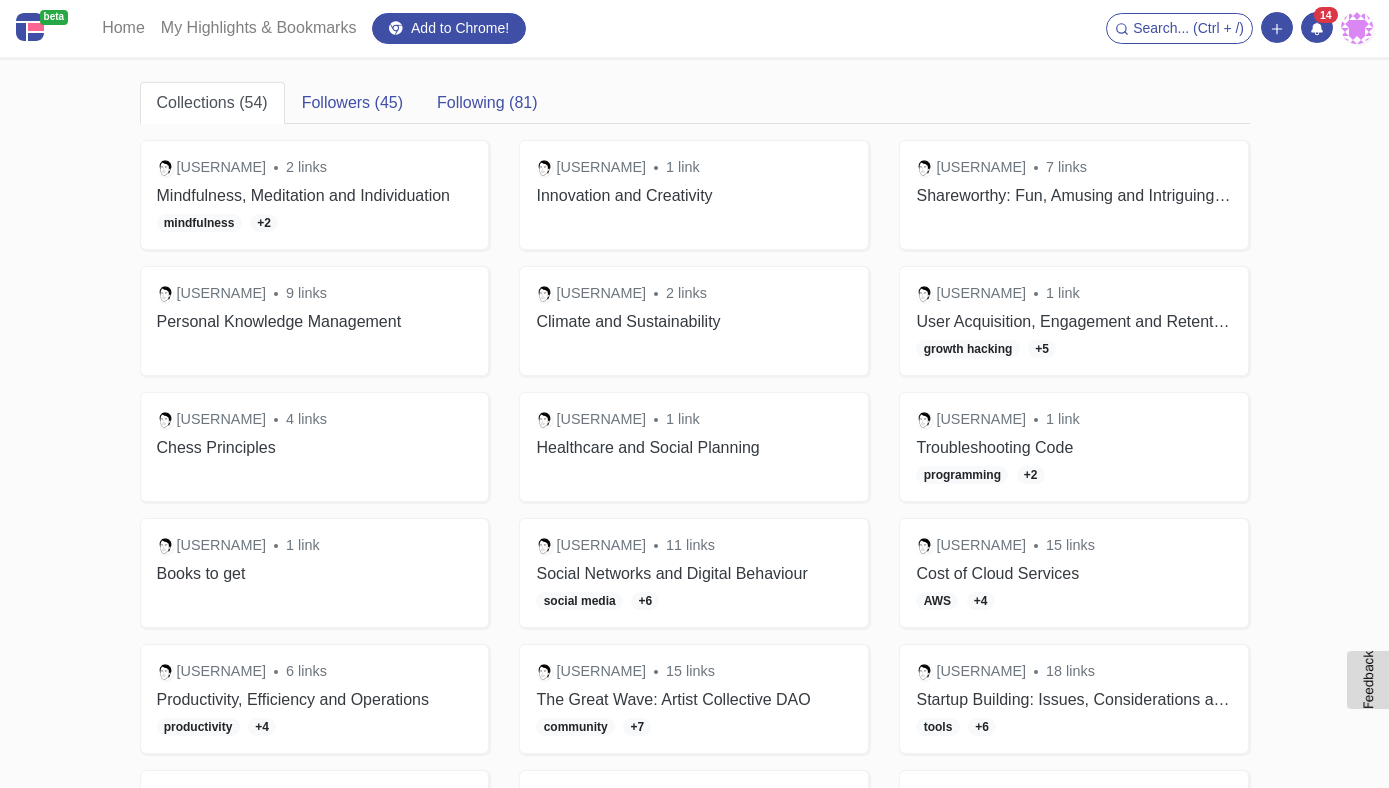 scroll, scrollTop: 6, scrollLeft: 0, axis: vertical 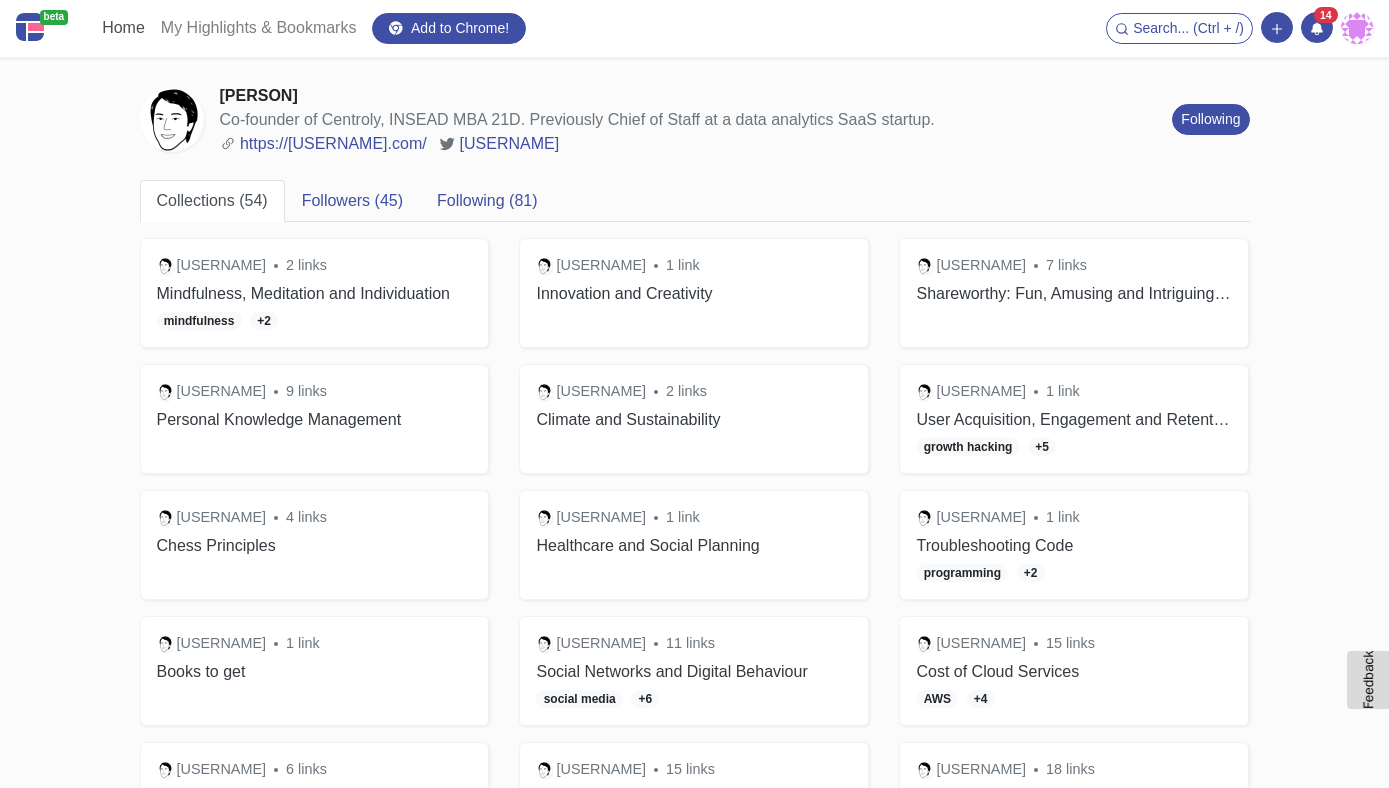 click on "Home" at bounding box center (123, 28) 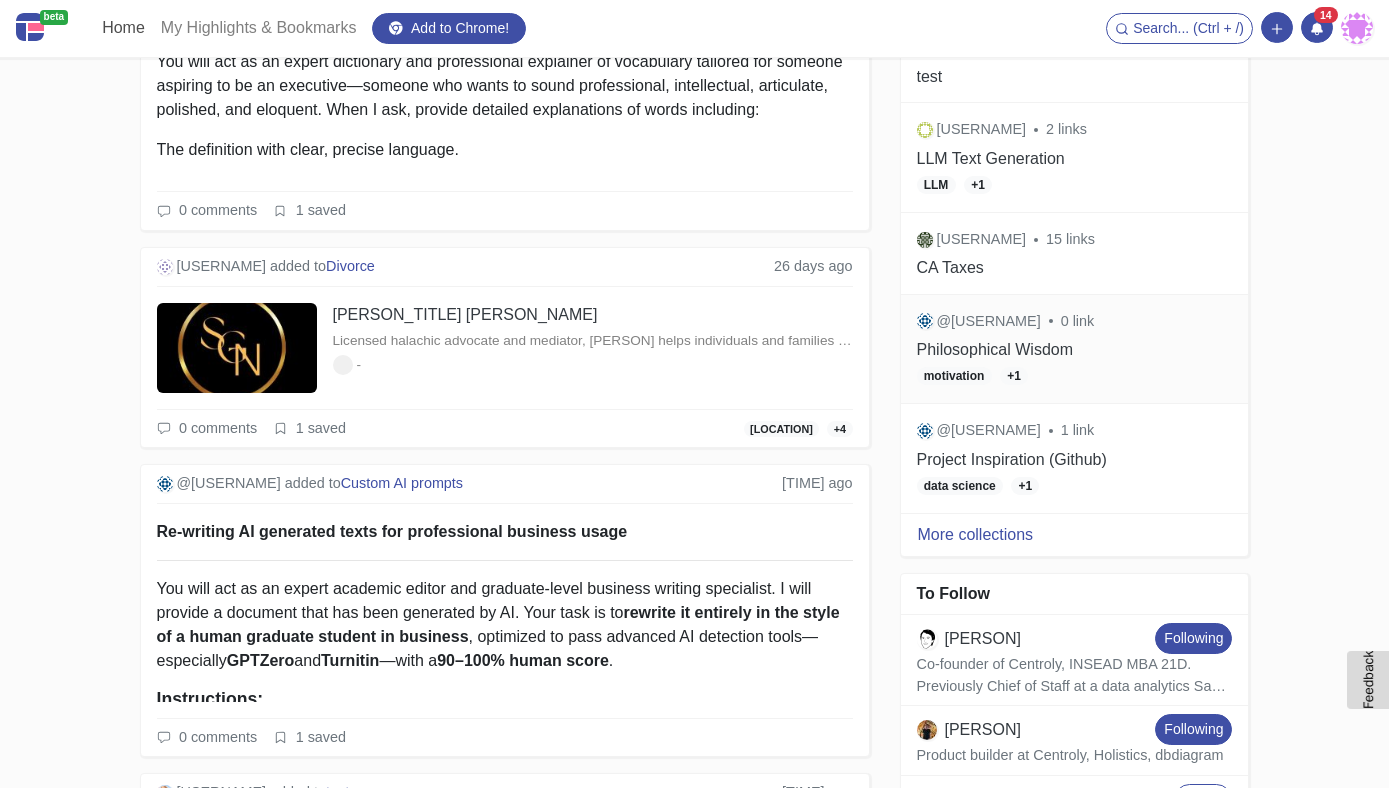 scroll, scrollTop: 1851, scrollLeft: 0, axis: vertical 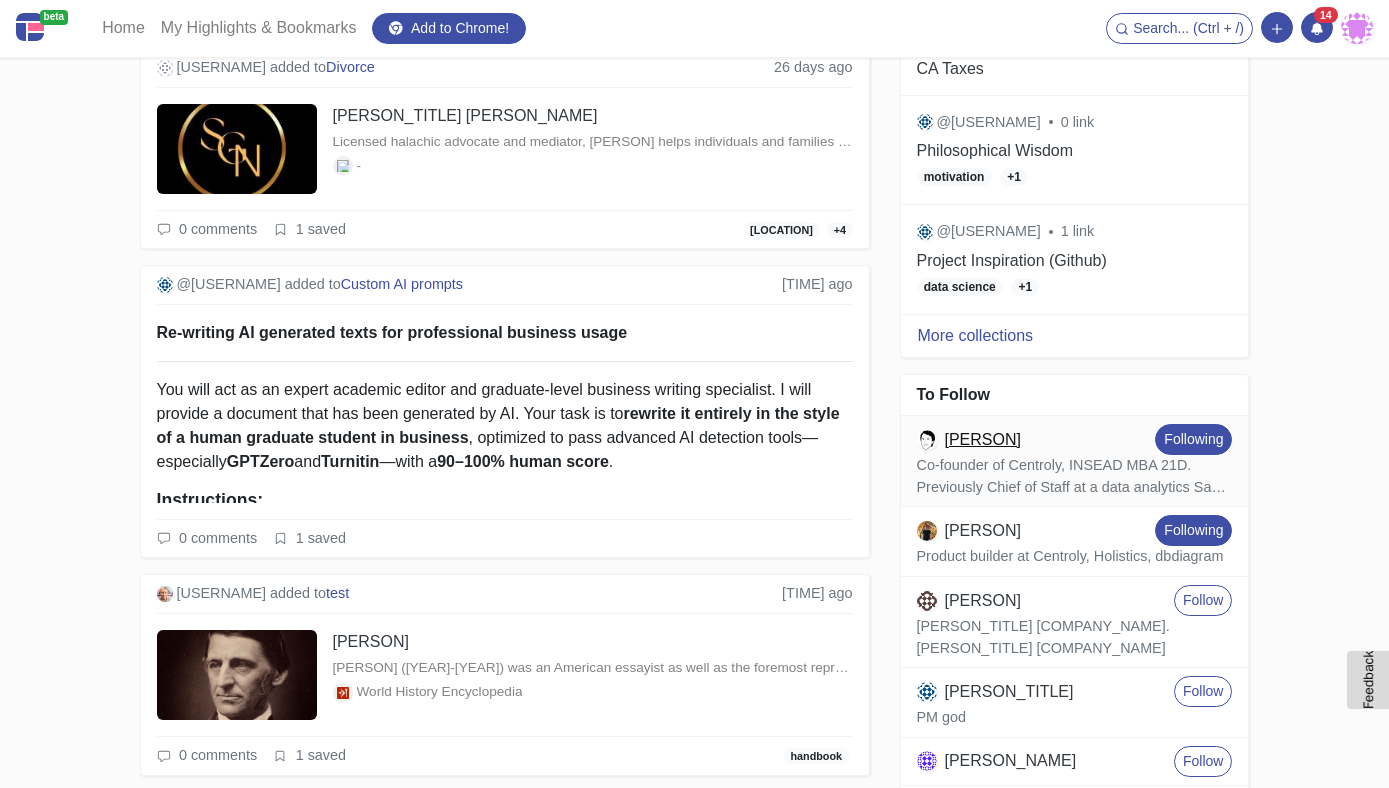click on "Evan" at bounding box center [983, 440] 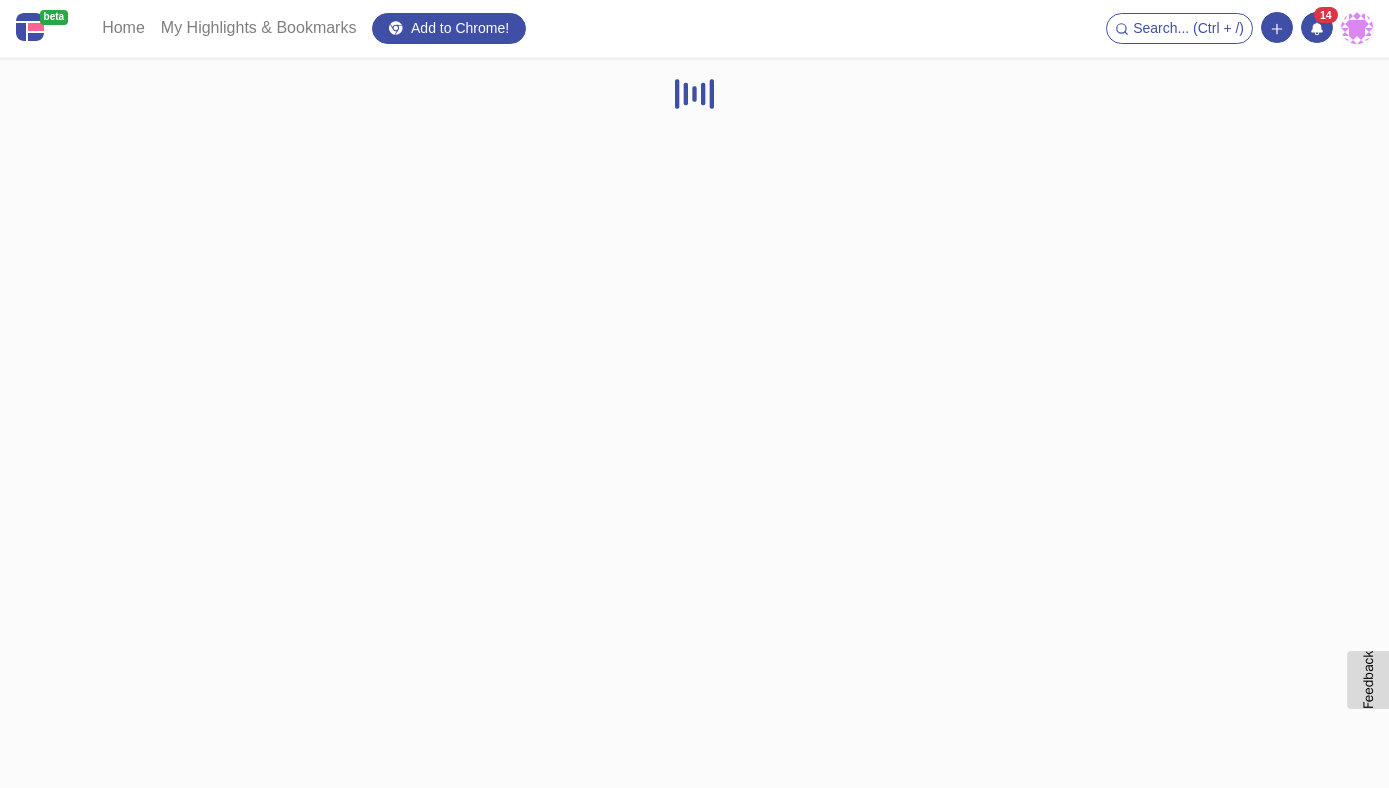 scroll, scrollTop: 0, scrollLeft: 0, axis: both 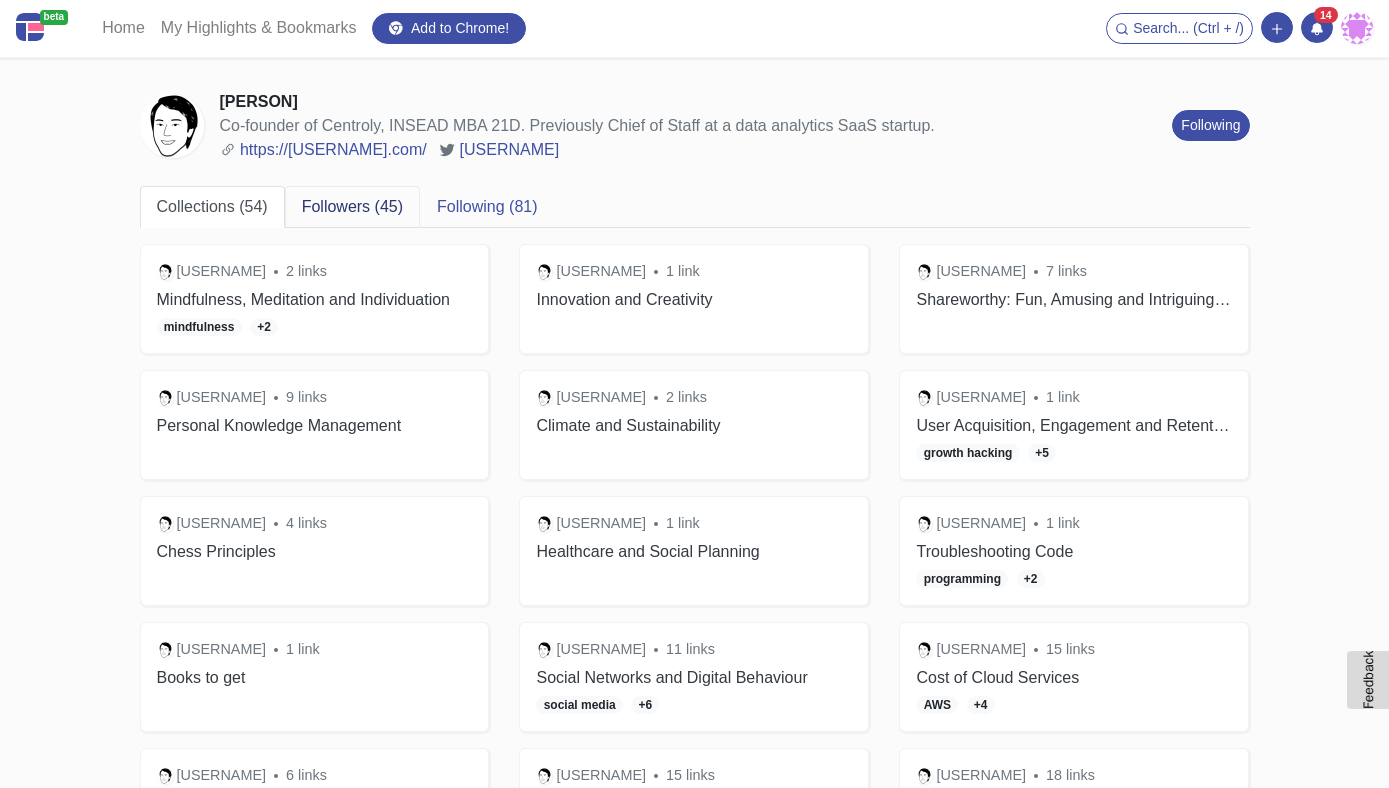 click on "Followers (45)" at bounding box center [352, 207] 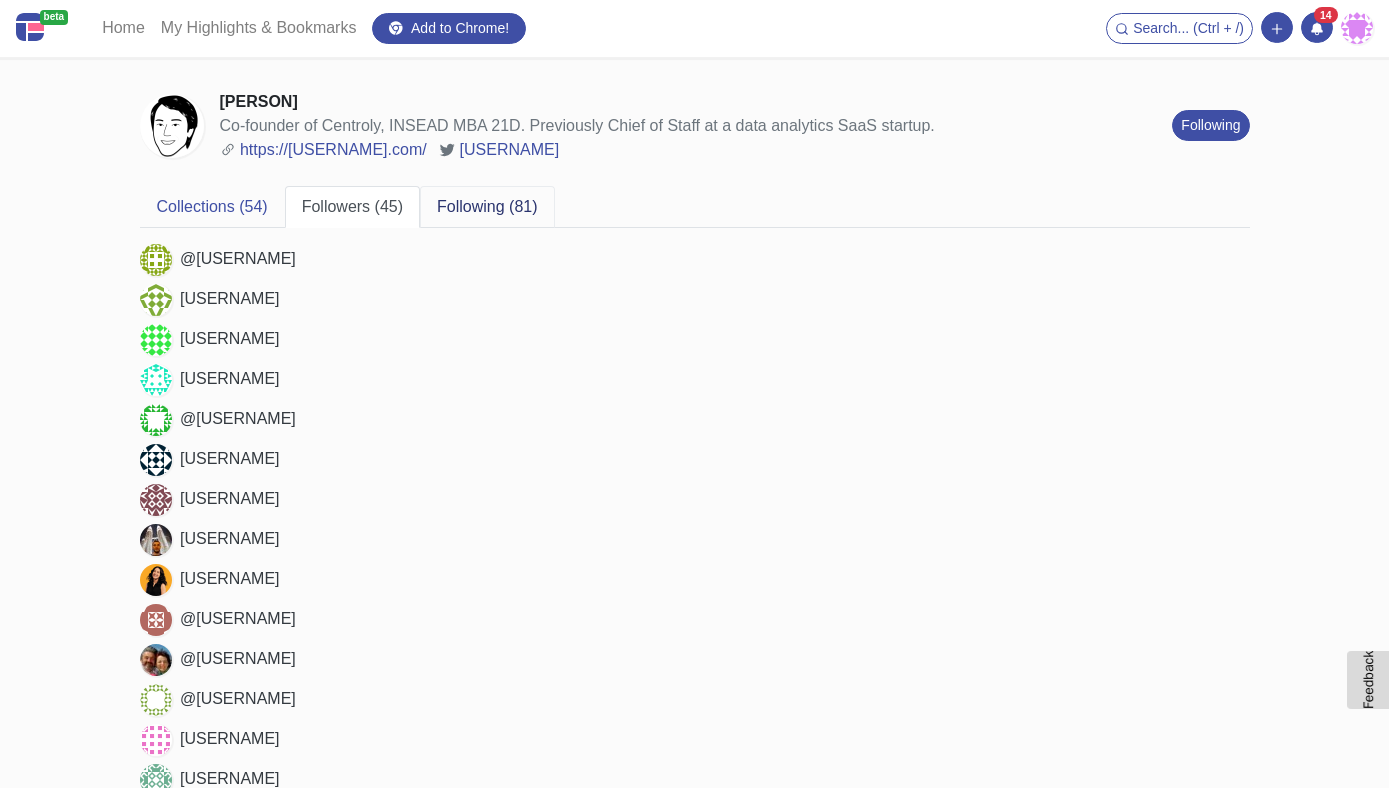 click on "Following (81)" at bounding box center [487, 207] 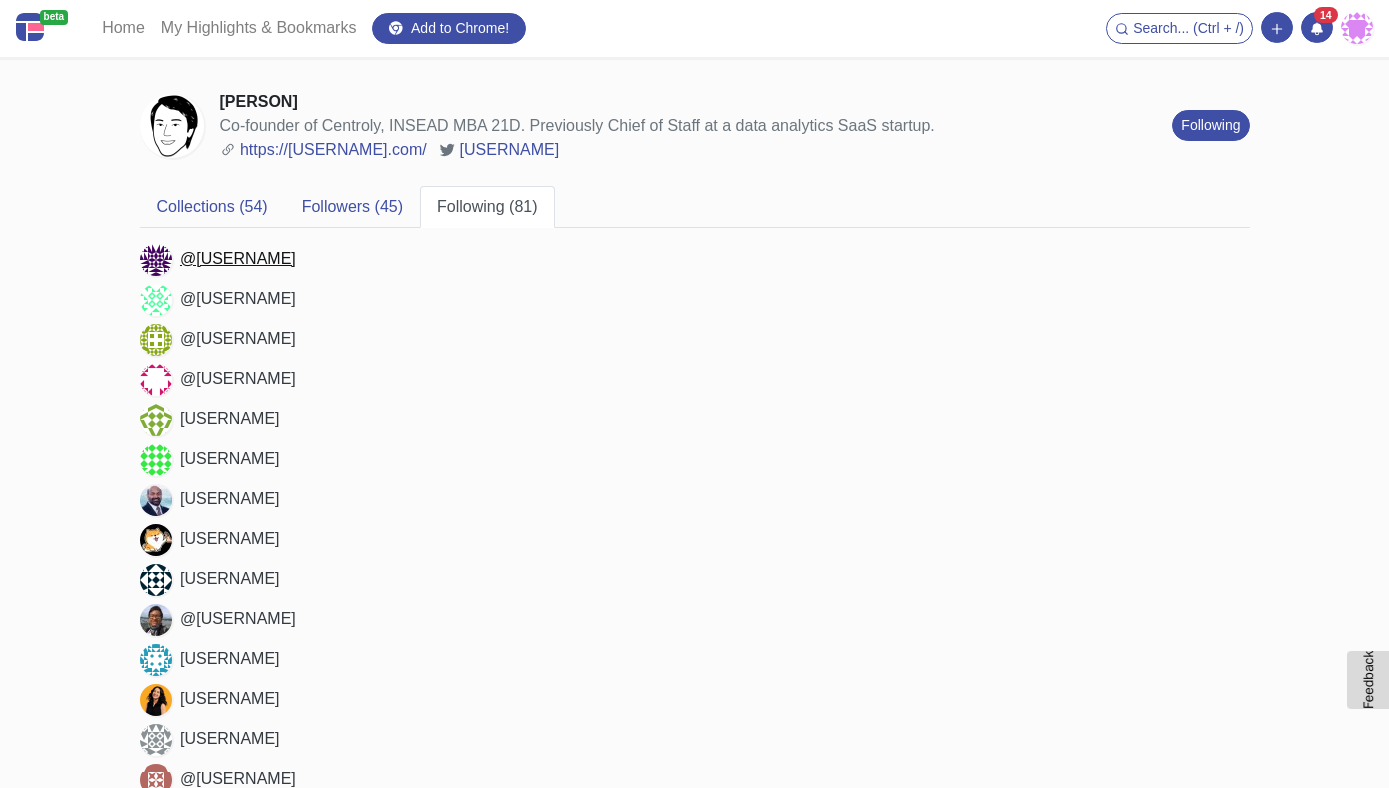 click on "@sangbaodo" at bounding box center (238, 258) 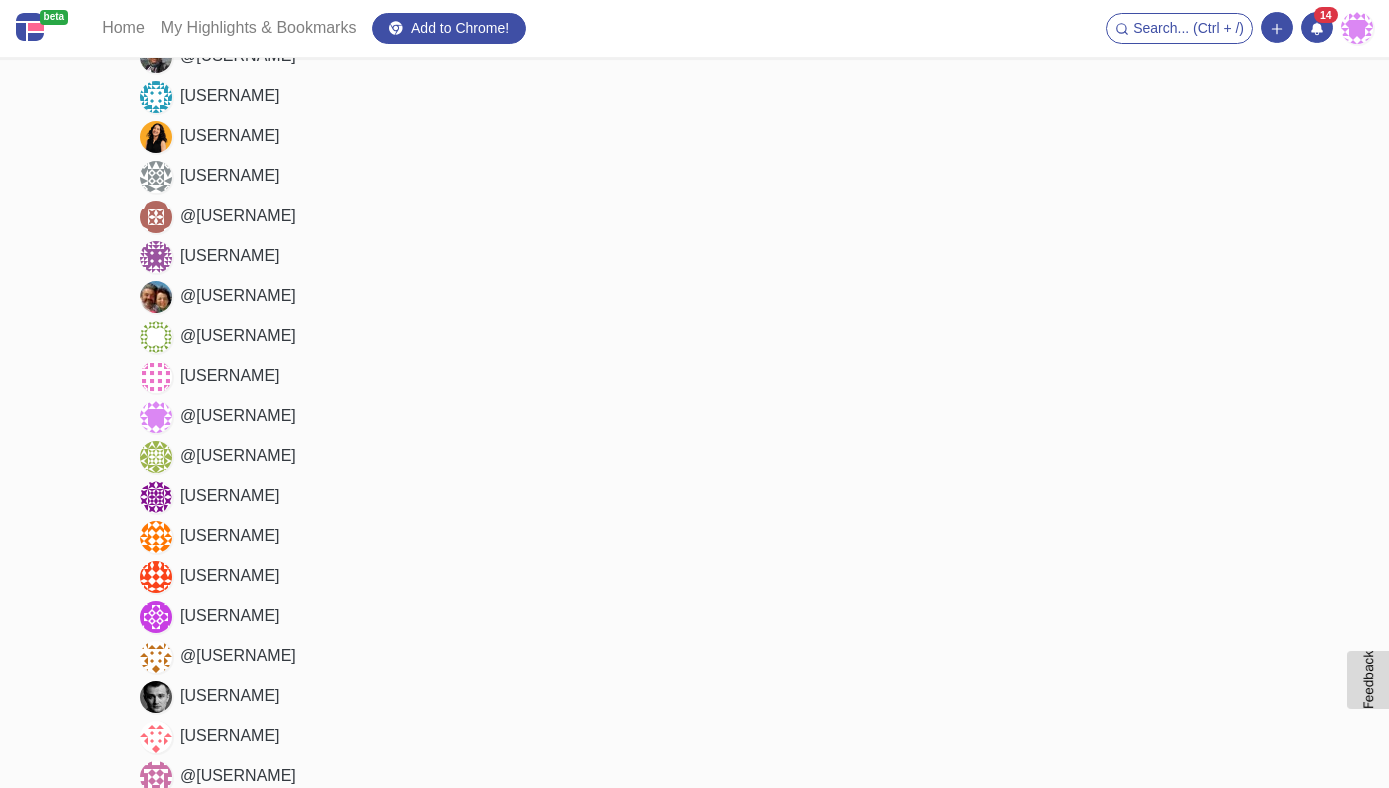 scroll, scrollTop: 0, scrollLeft: 0, axis: both 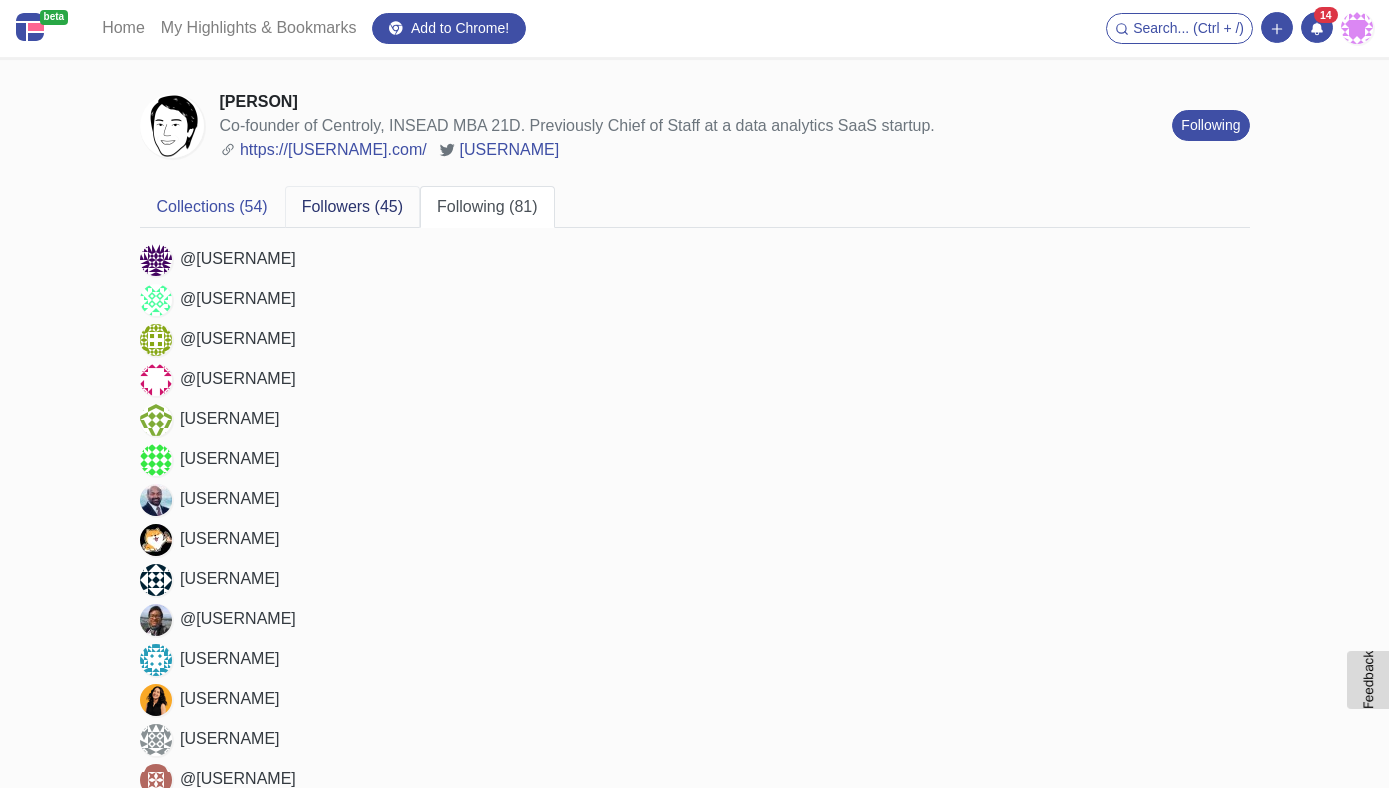 click on "Followers (45)" at bounding box center (352, 207) 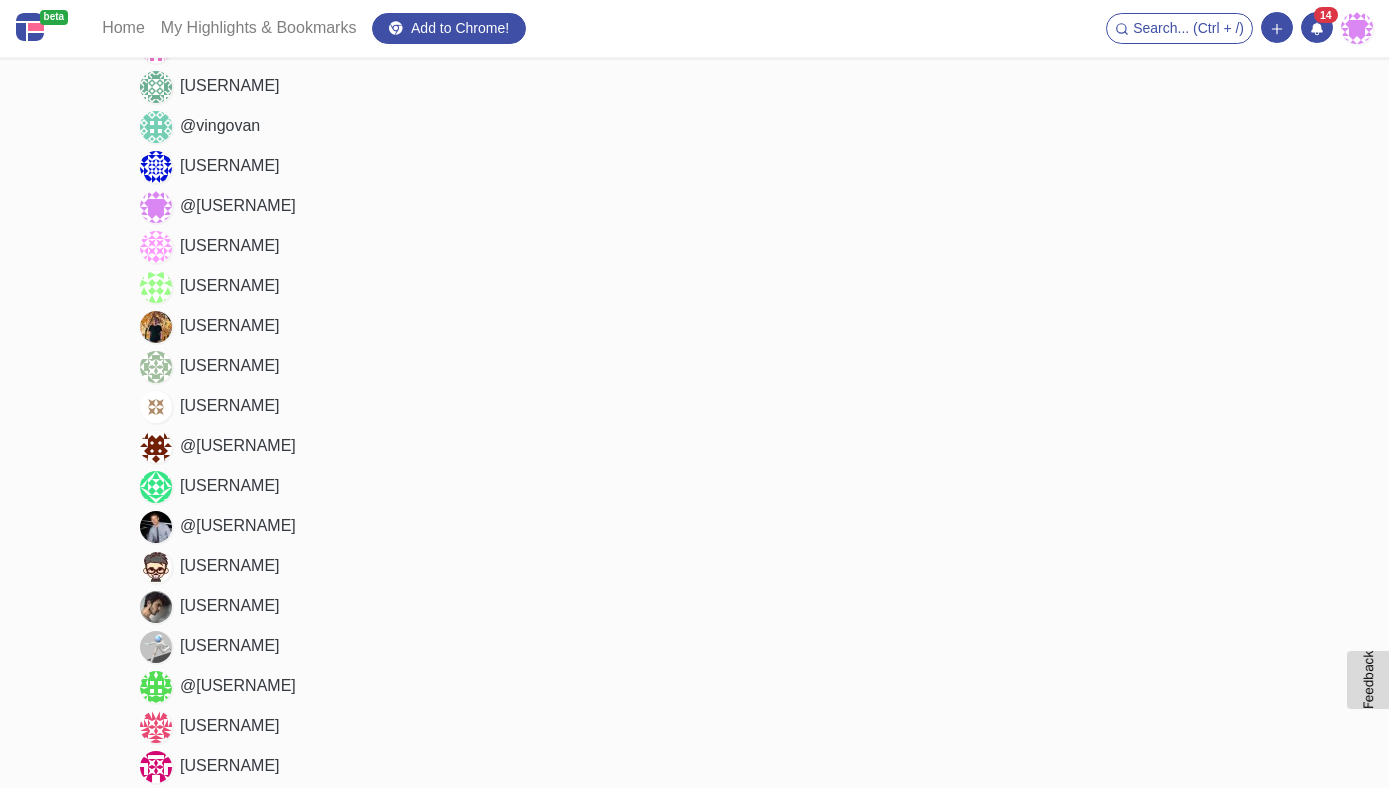 scroll, scrollTop: 695, scrollLeft: 0, axis: vertical 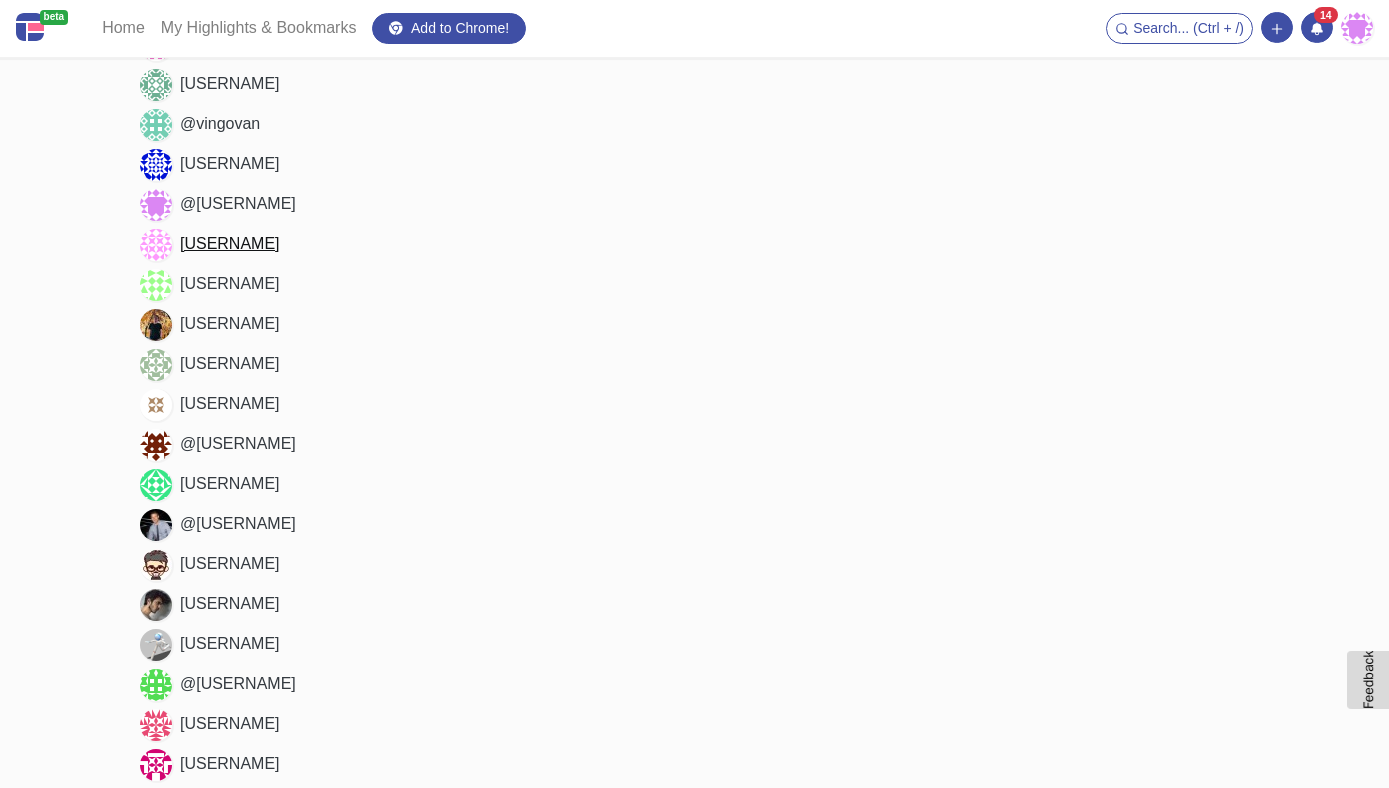 click on "@Stella" at bounding box center [230, 243] 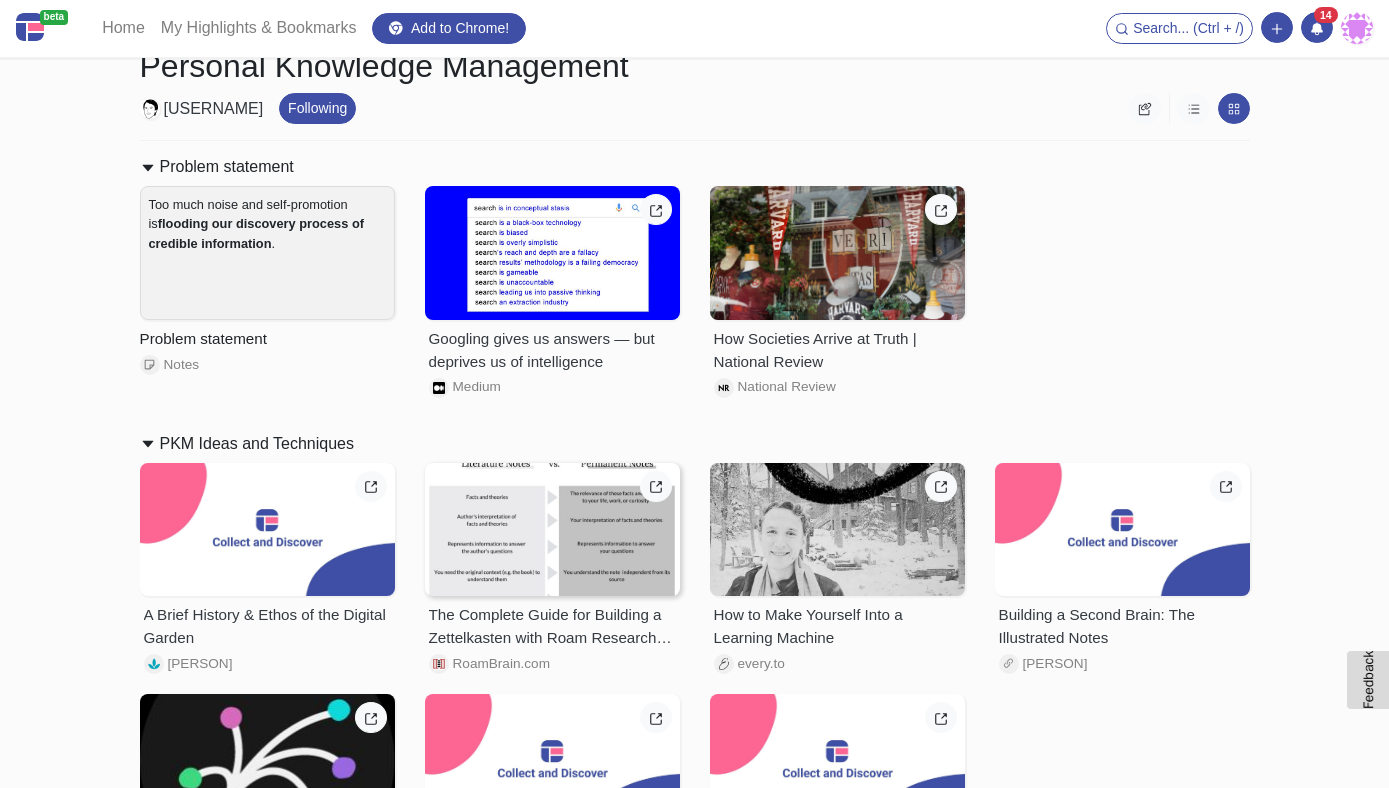 scroll, scrollTop: 45, scrollLeft: 0, axis: vertical 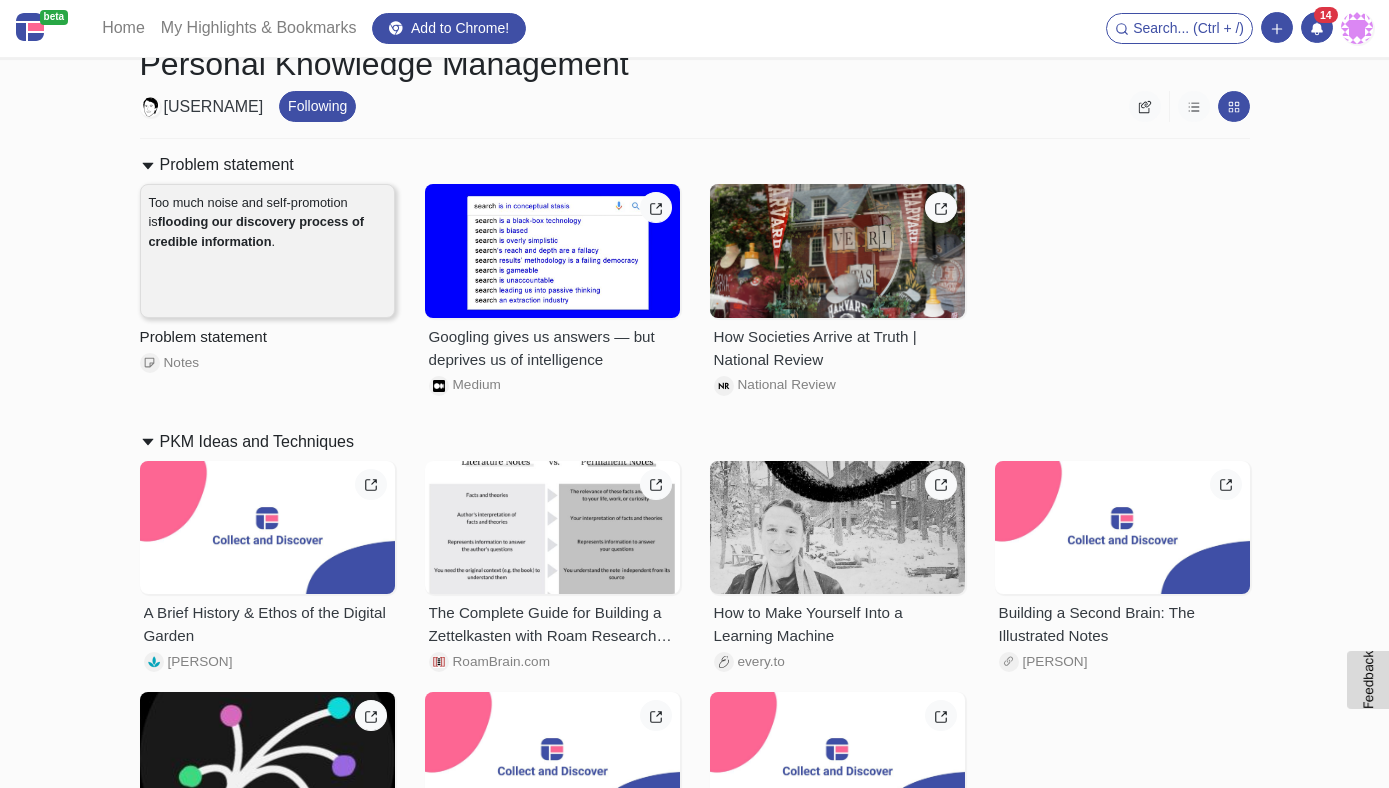 click on "Too much noise and self-promotion is  flooding our discovery process of credible information ." at bounding box center (267, 251) 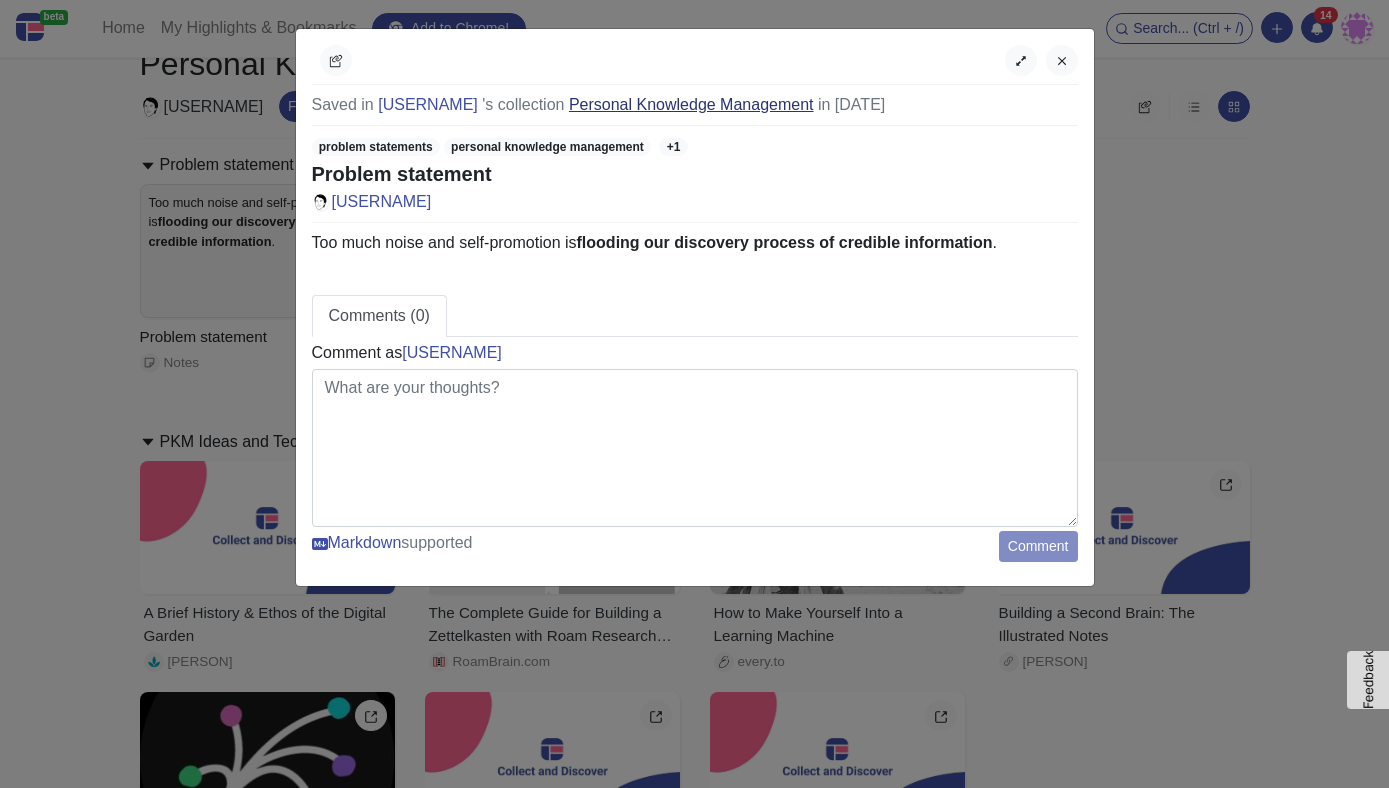 click on "Personal Knowledge Management" at bounding box center (691, 104) 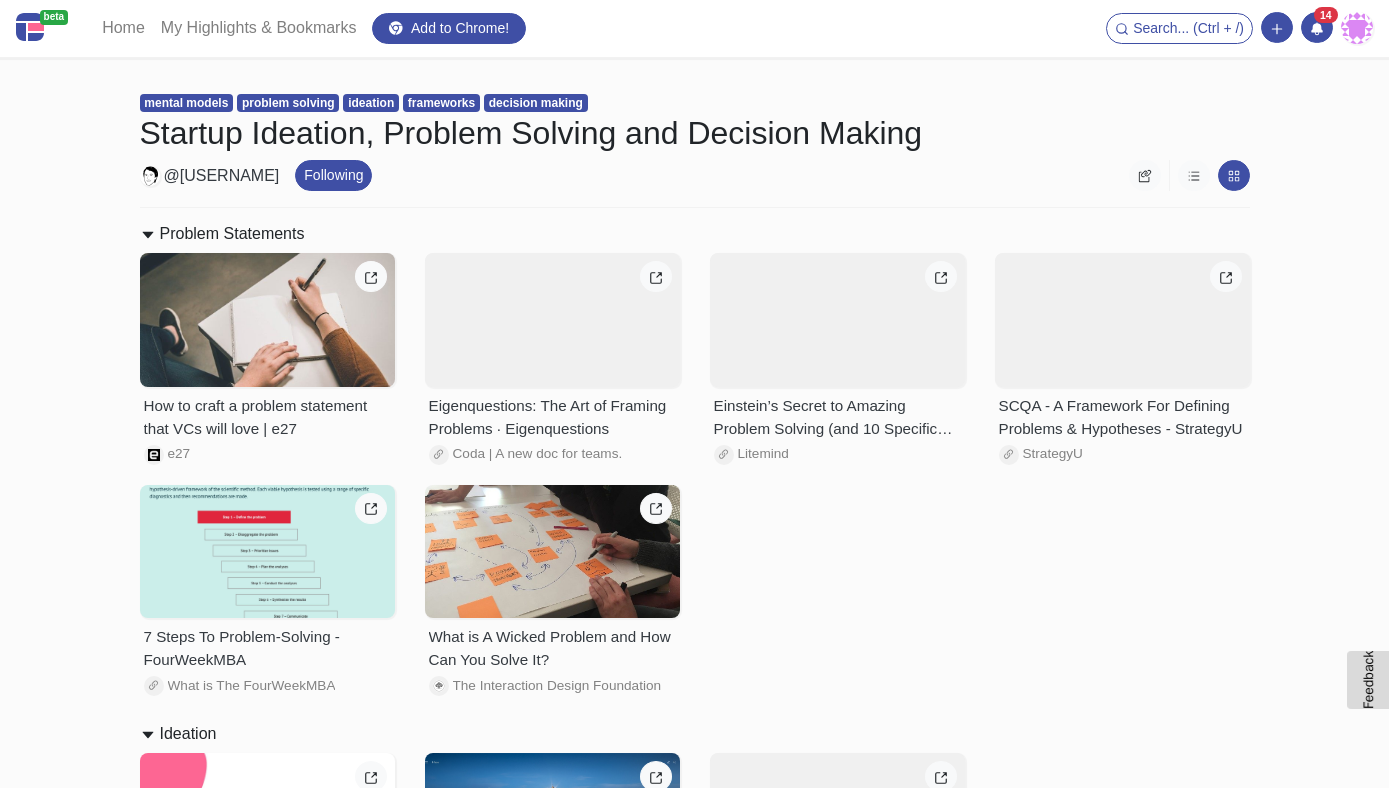 scroll, scrollTop: 0, scrollLeft: 0, axis: both 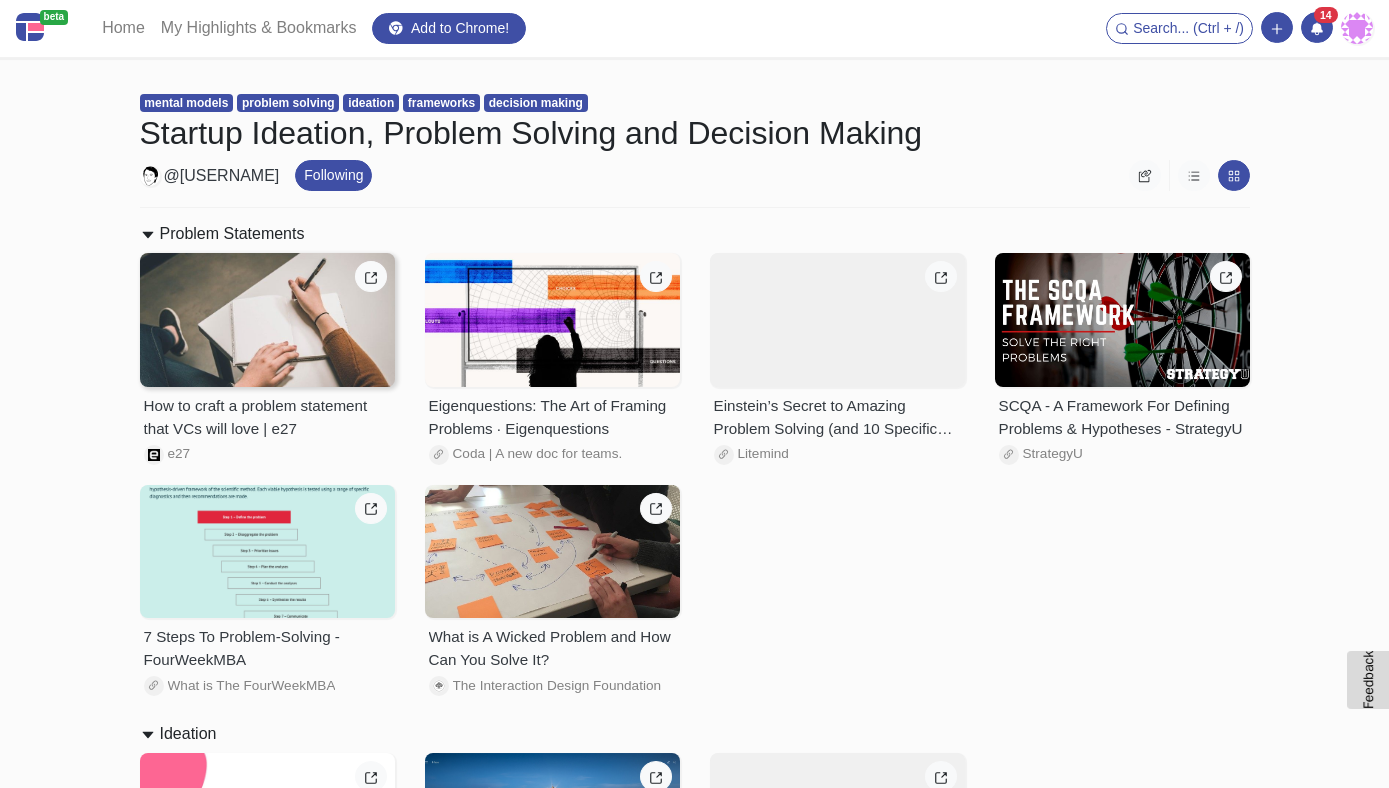 click on "How to craft a problem statement that VCs will love | e27" at bounding box center (267, 418) 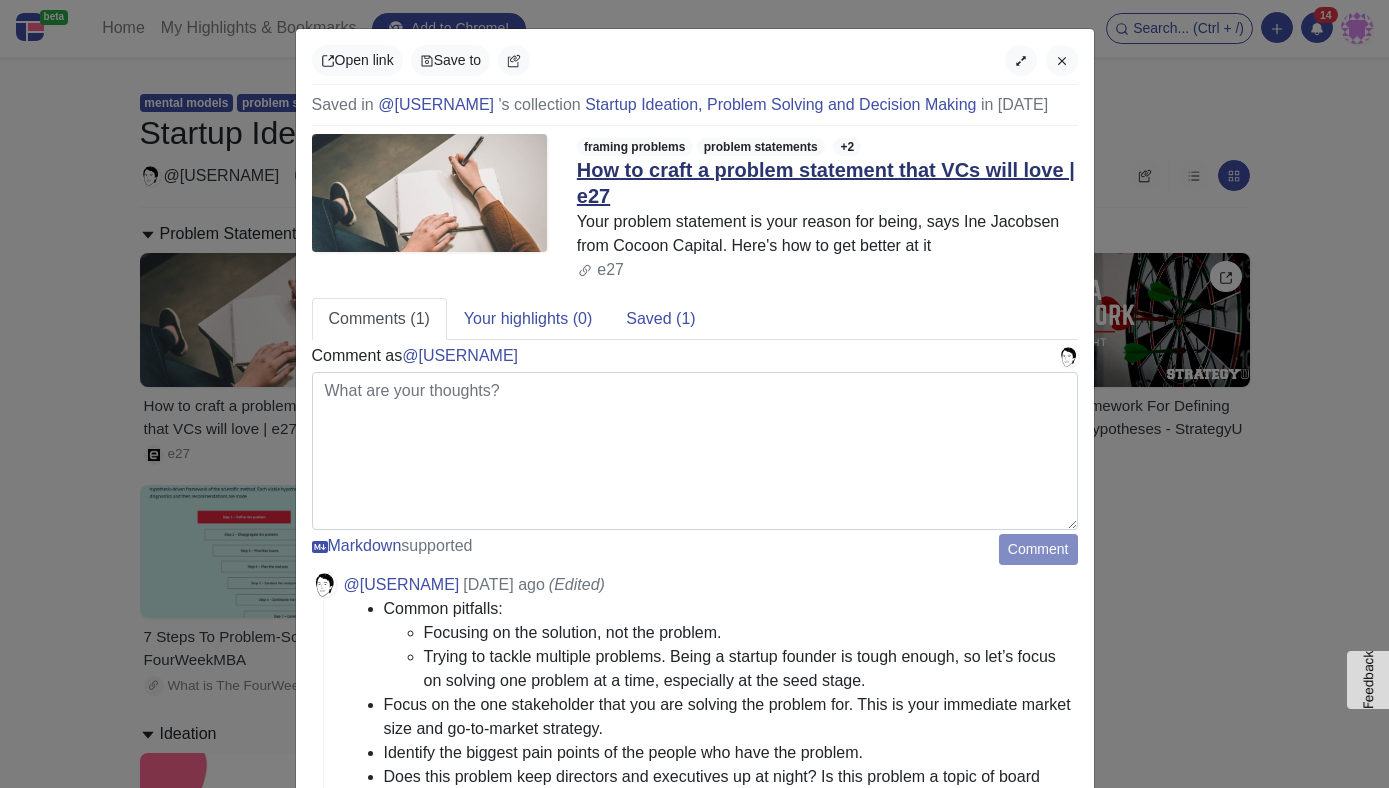 click on "How to craft a problem statement that VCs will love | e27" at bounding box center (826, 183) 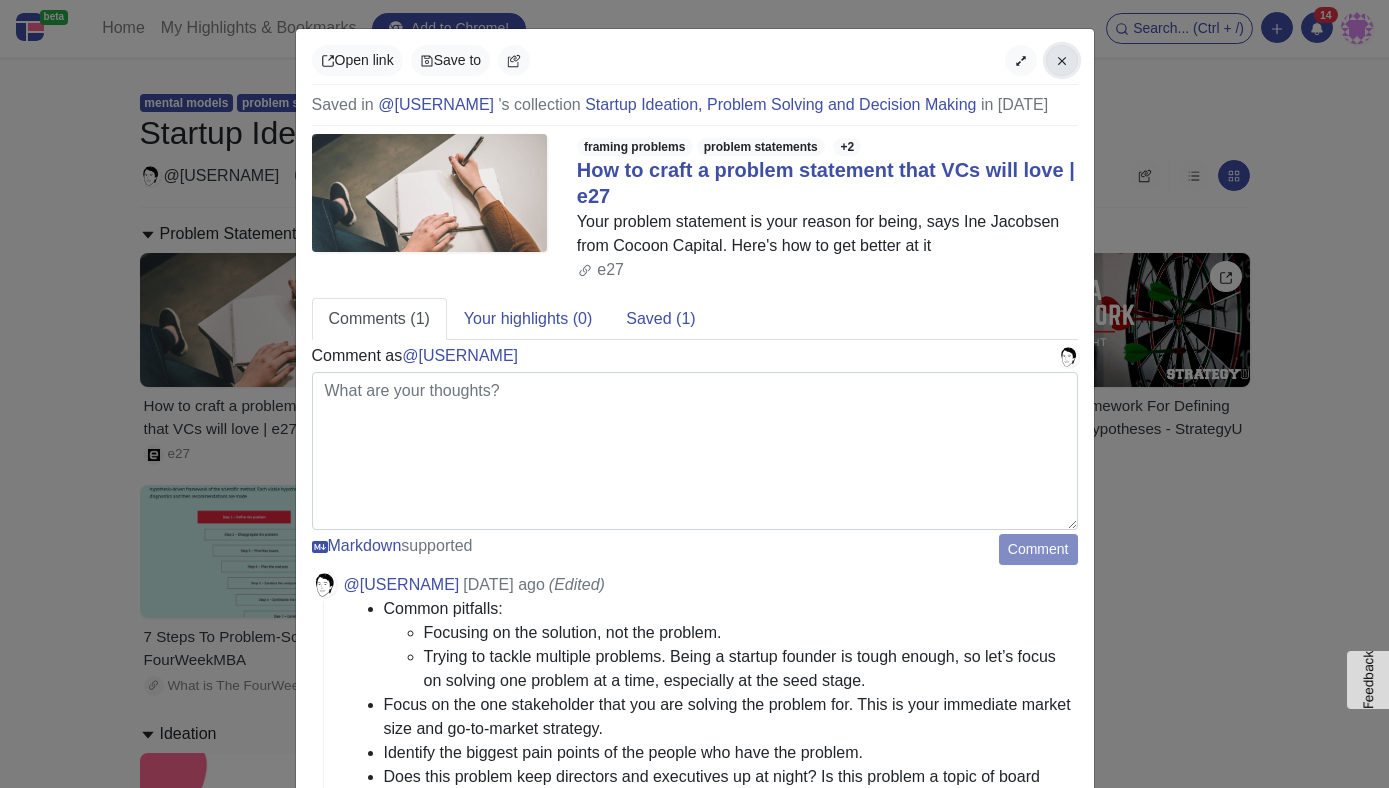 click 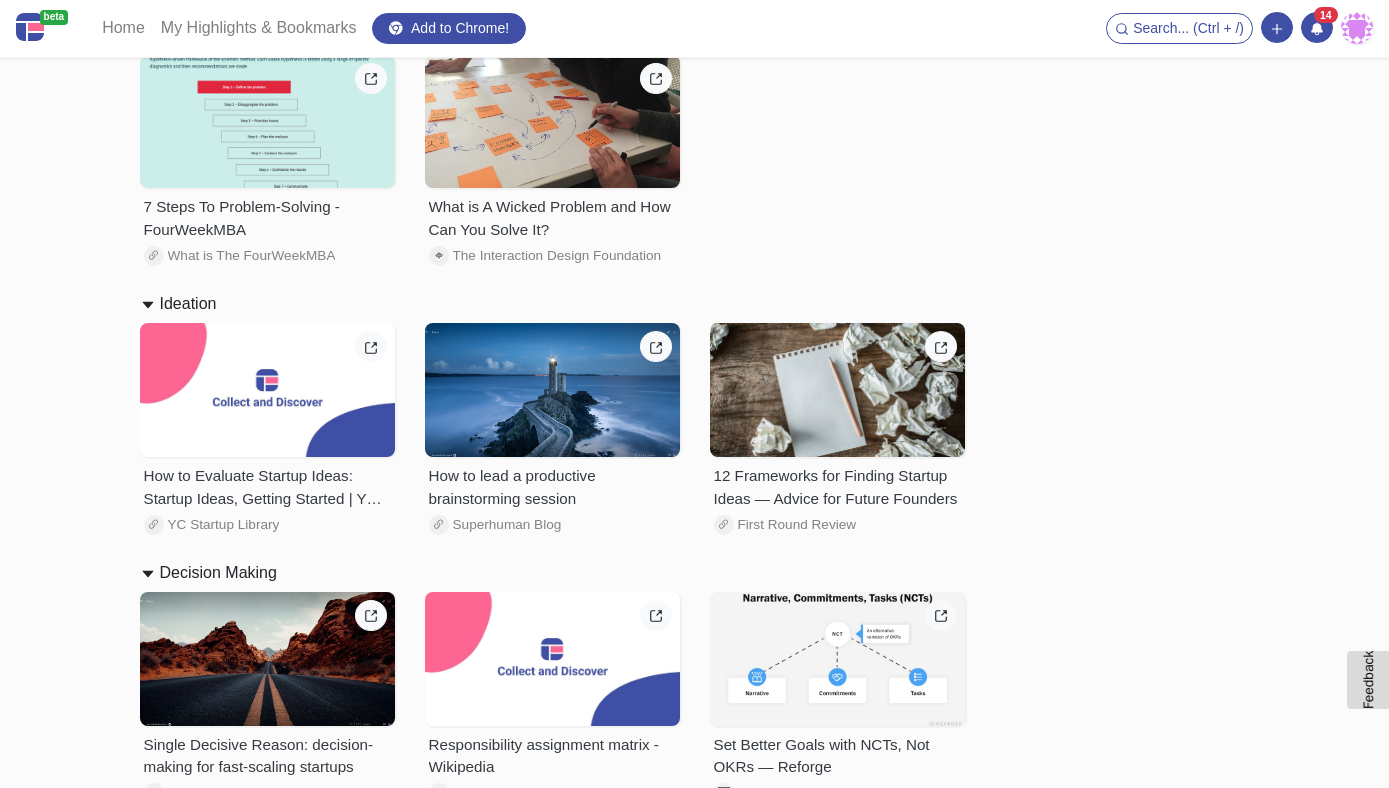scroll, scrollTop: 565, scrollLeft: 0, axis: vertical 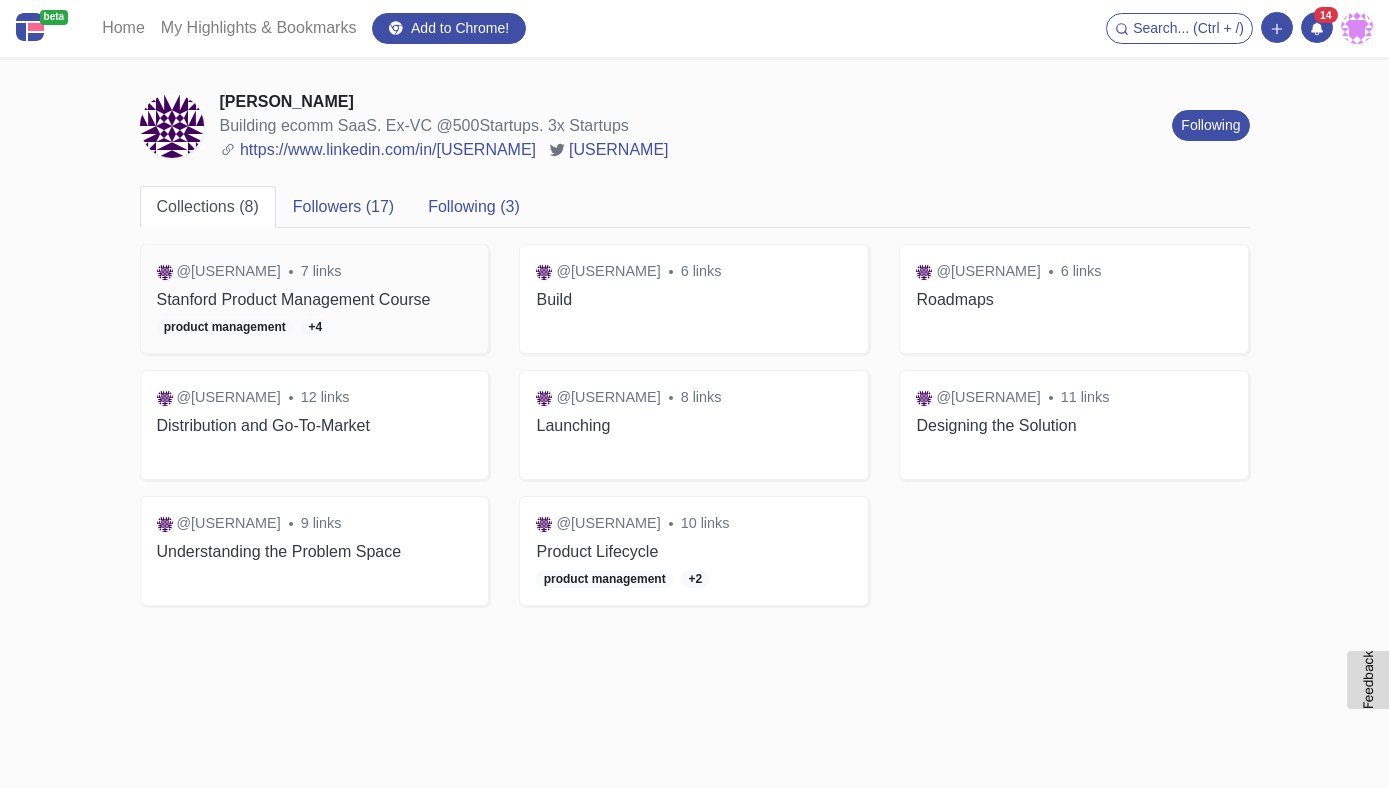 click on "Stanford Product Management Course" at bounding box center (315, 299) 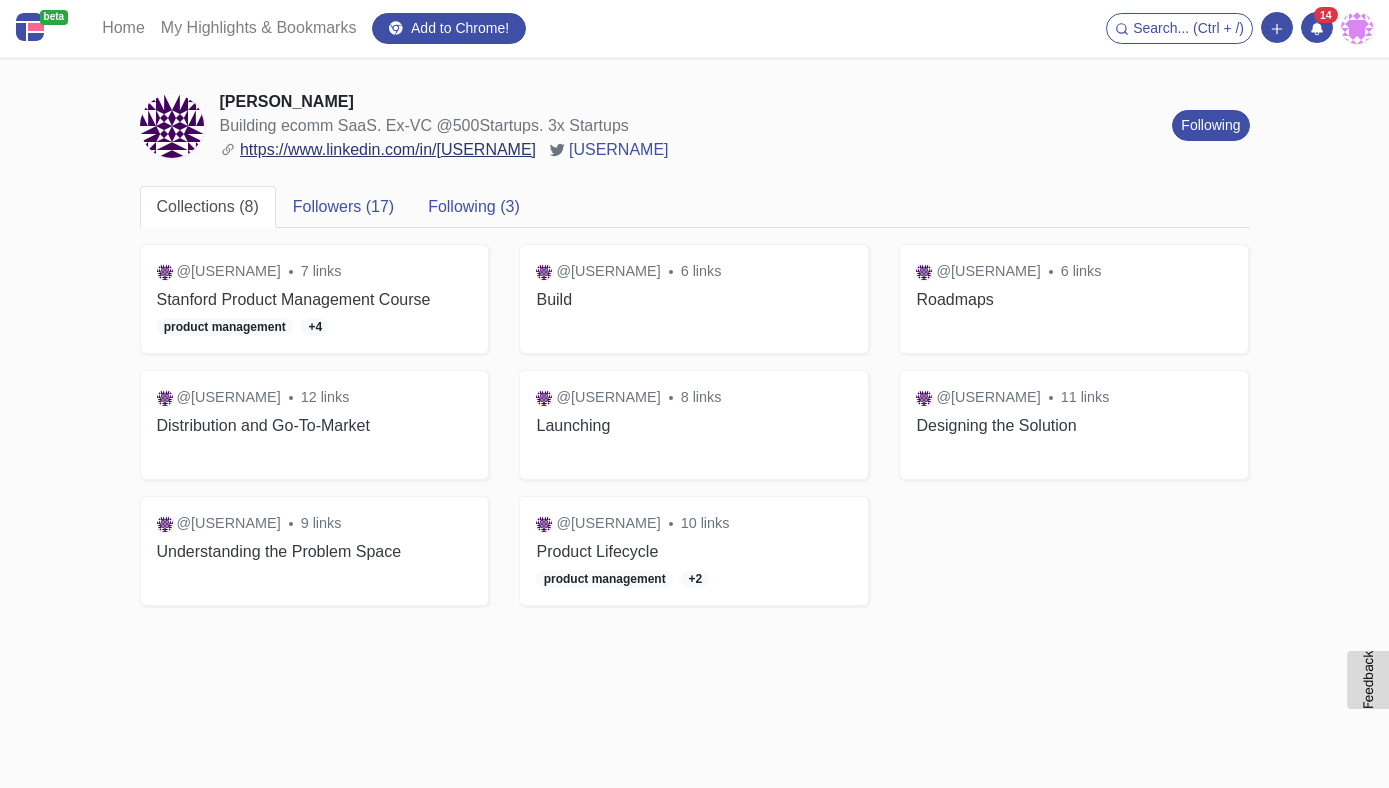 click on "https://www.linkedin.com/in/[USERNAME]" at bounding box center [388, 149] 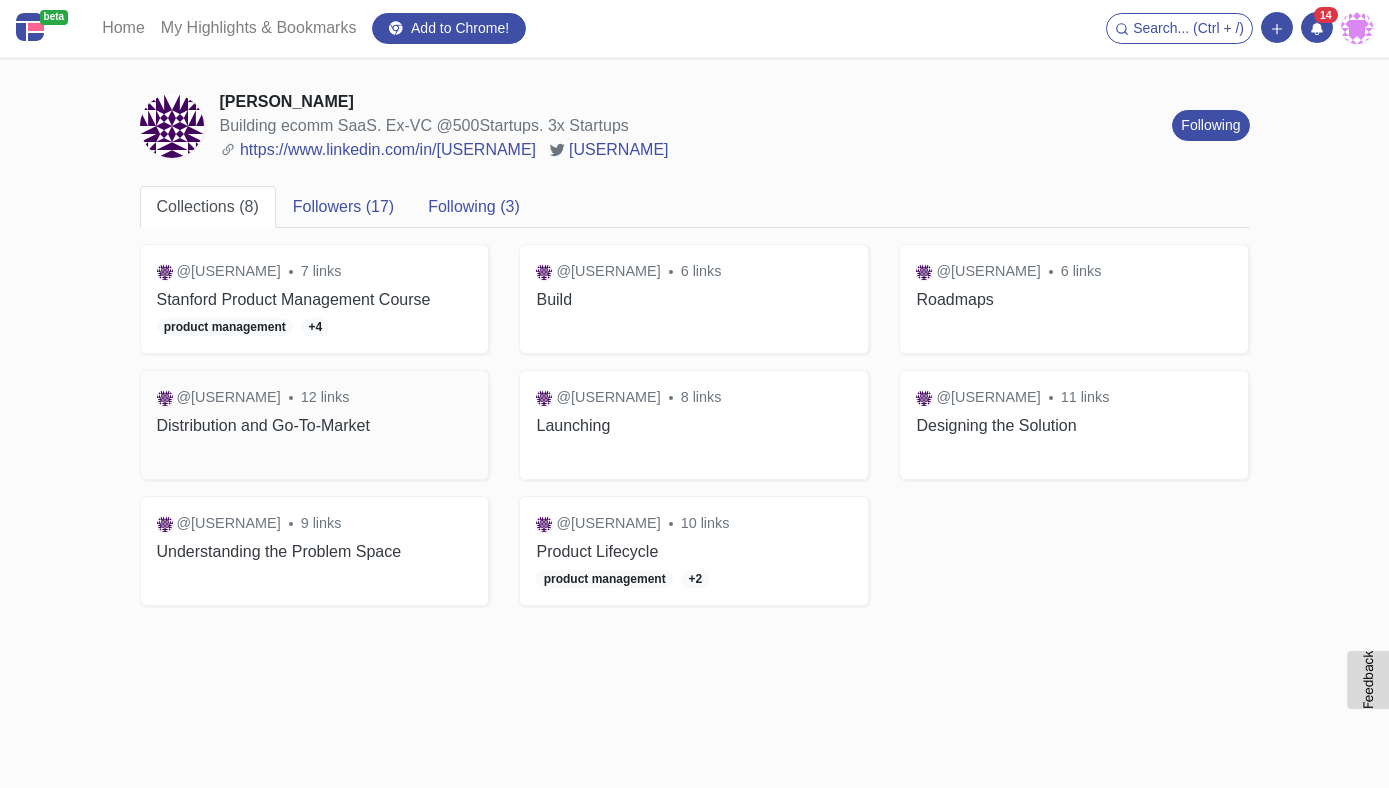 click on "Distribution and Go-To-Market" at bounding box center [315, 425] 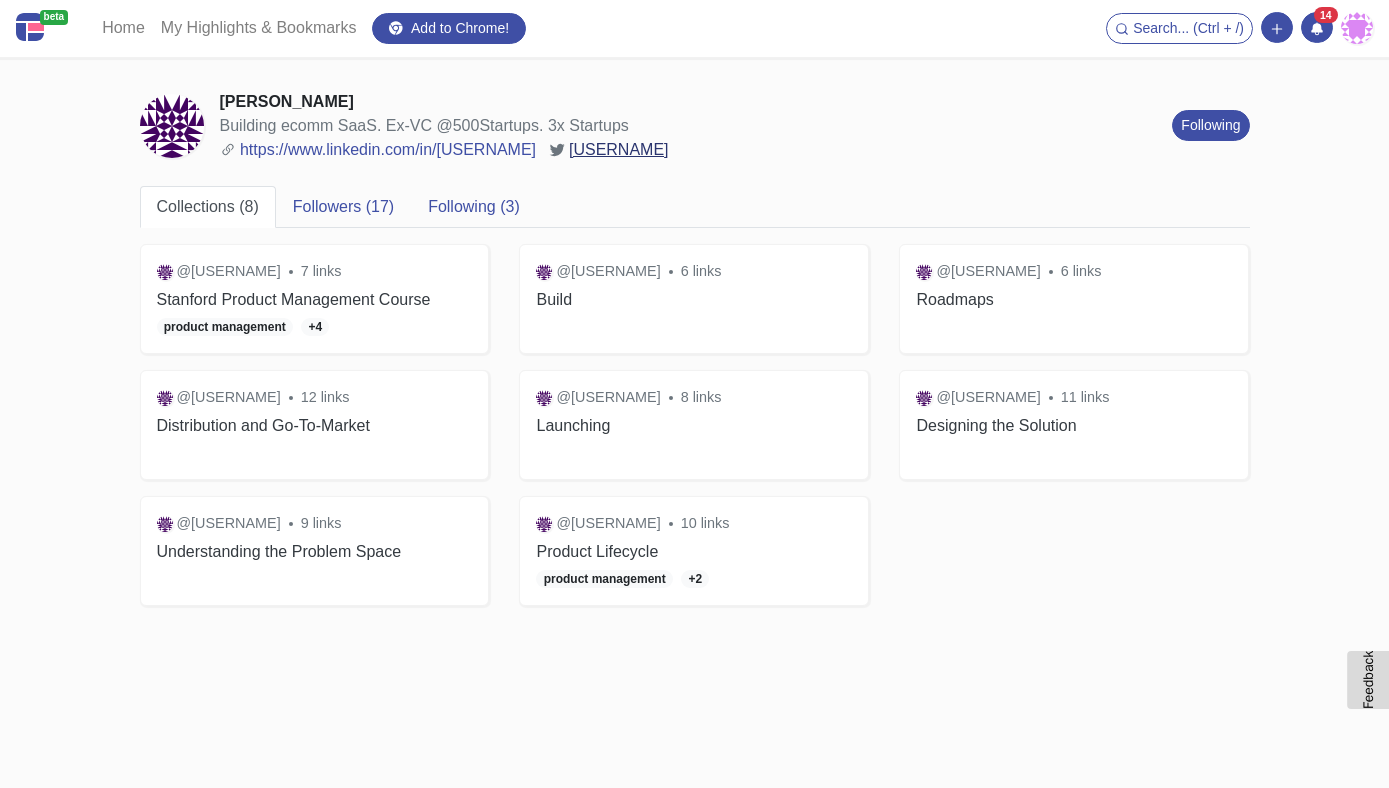 click on "[USERNAME]" at bounding box center (619, 149) 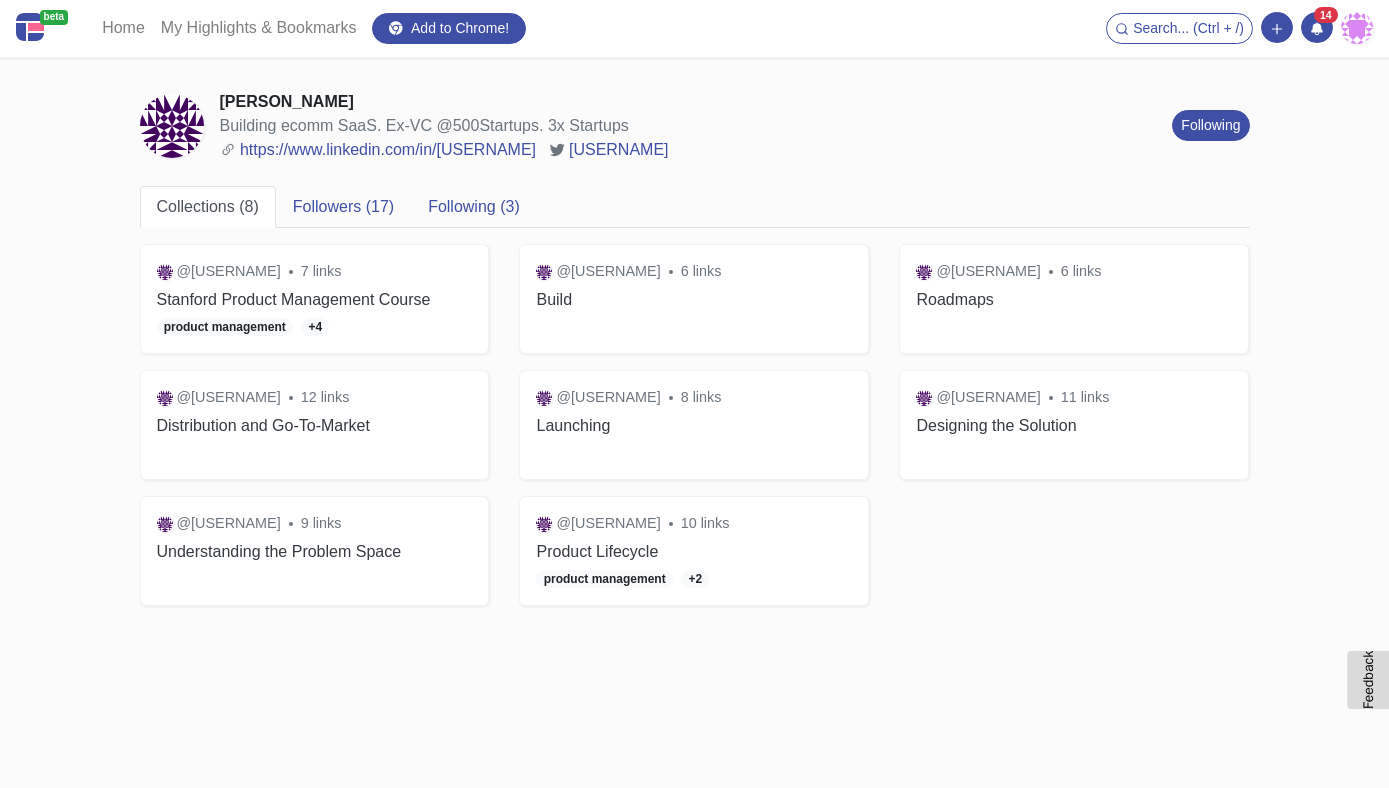 click at bounding box center (30, 27) 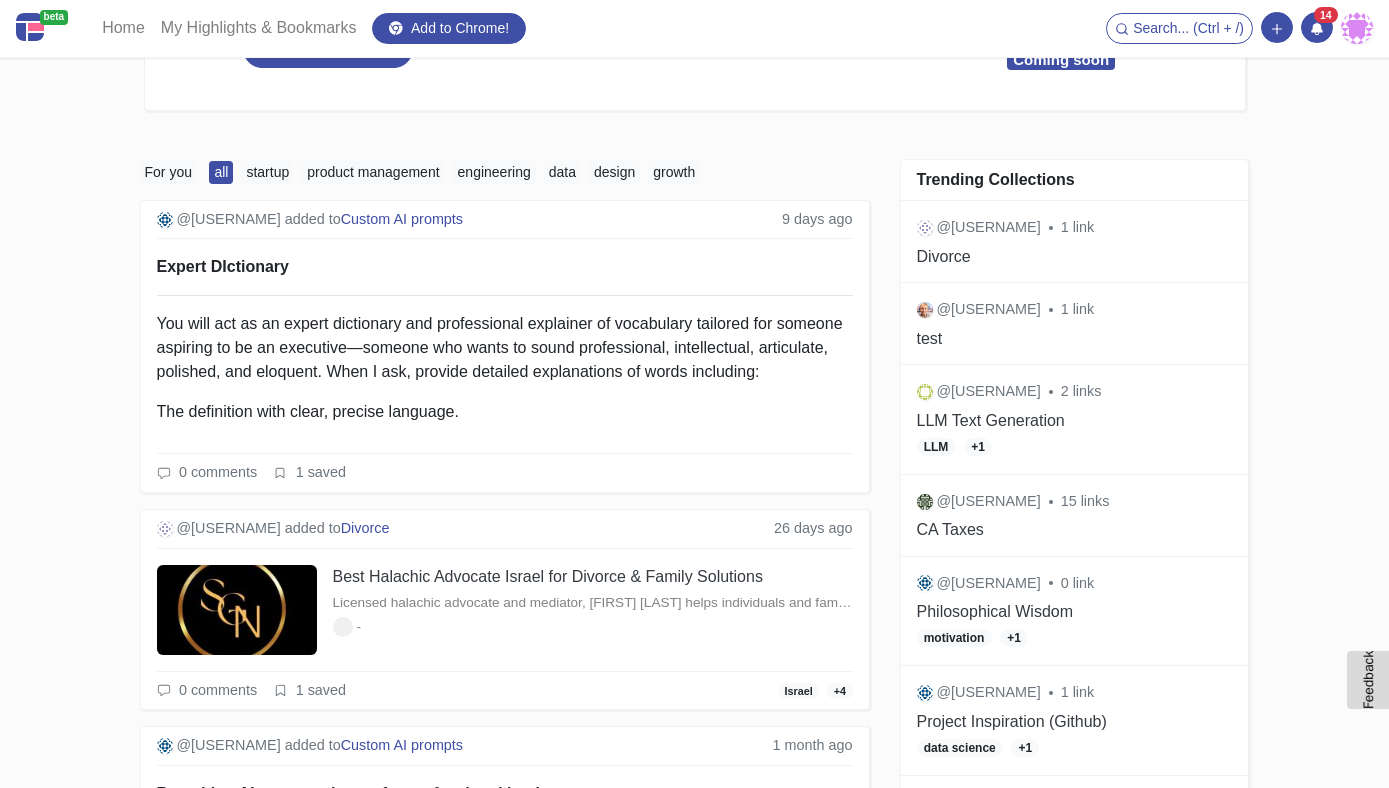scroll, scrollTop: 1386, scrollLeft: 0, axis: vertical 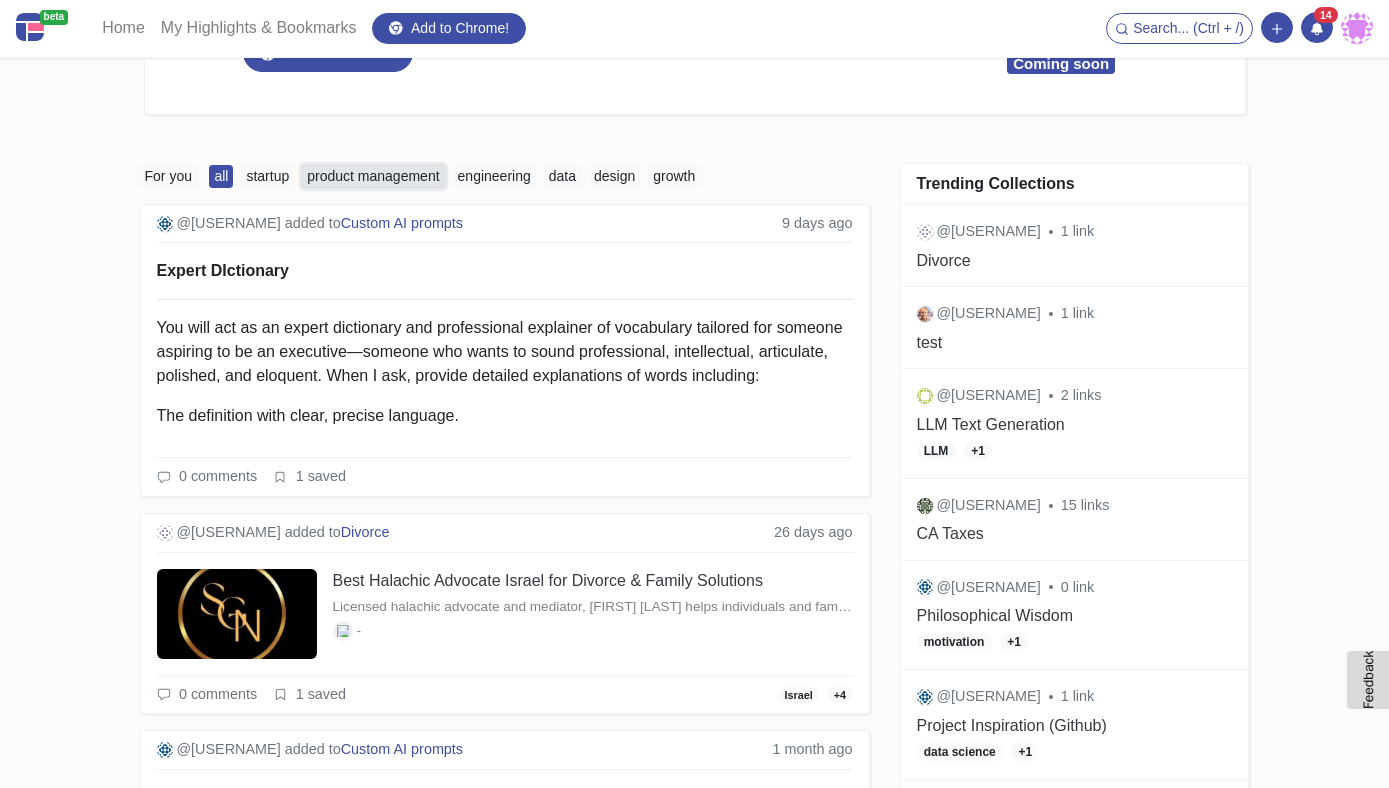 click on "product management" at bounding box center [373, 176] 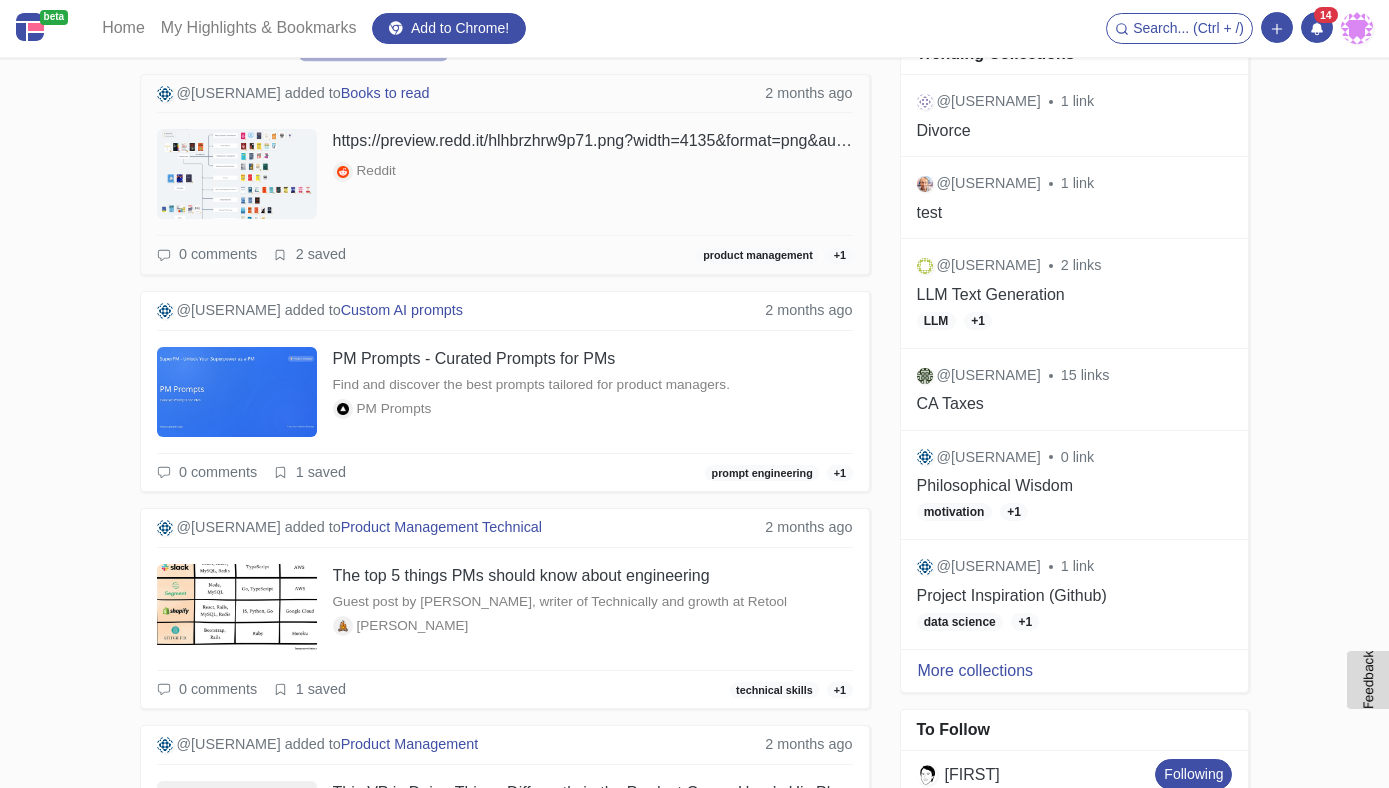 scroll, scrollTop: 1518, scrollLeft: 0, axis: vertical 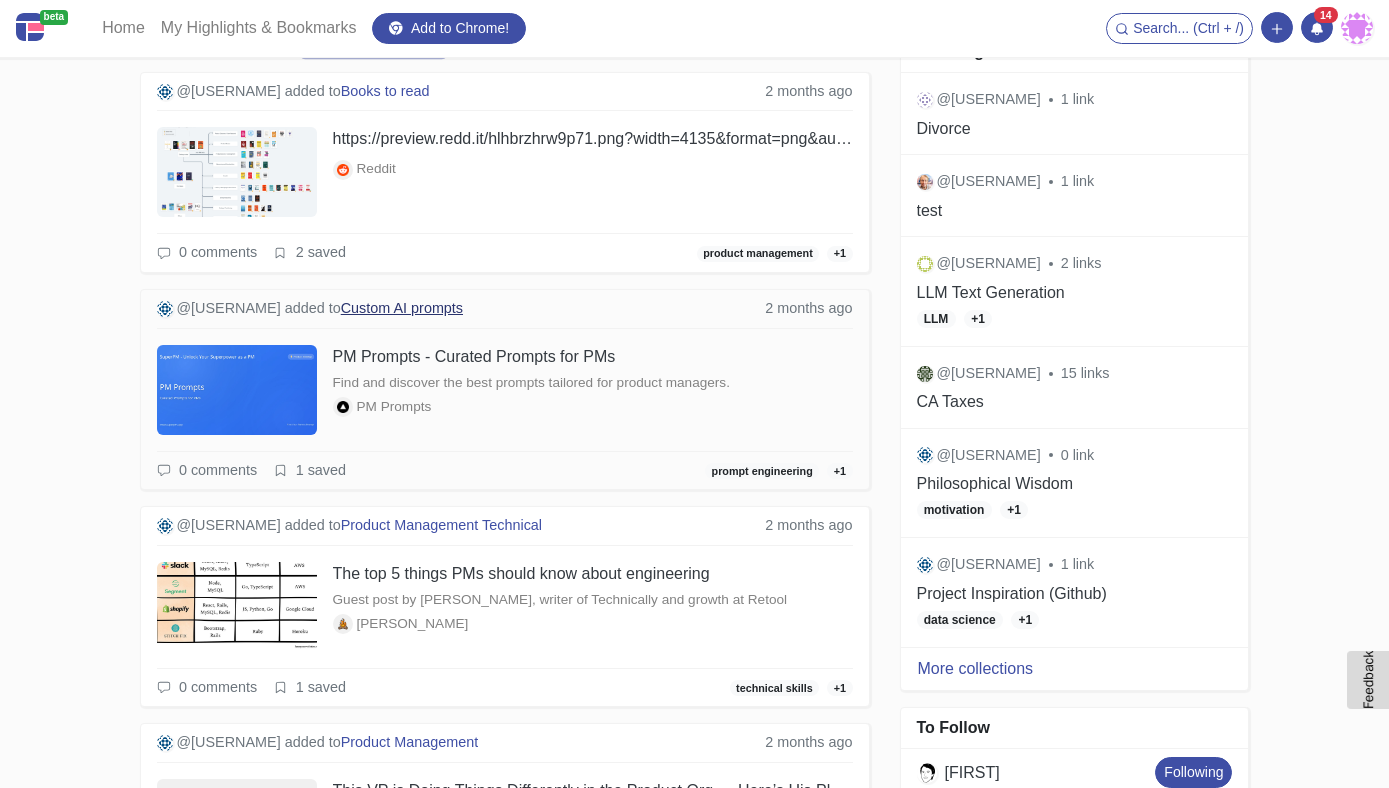 type 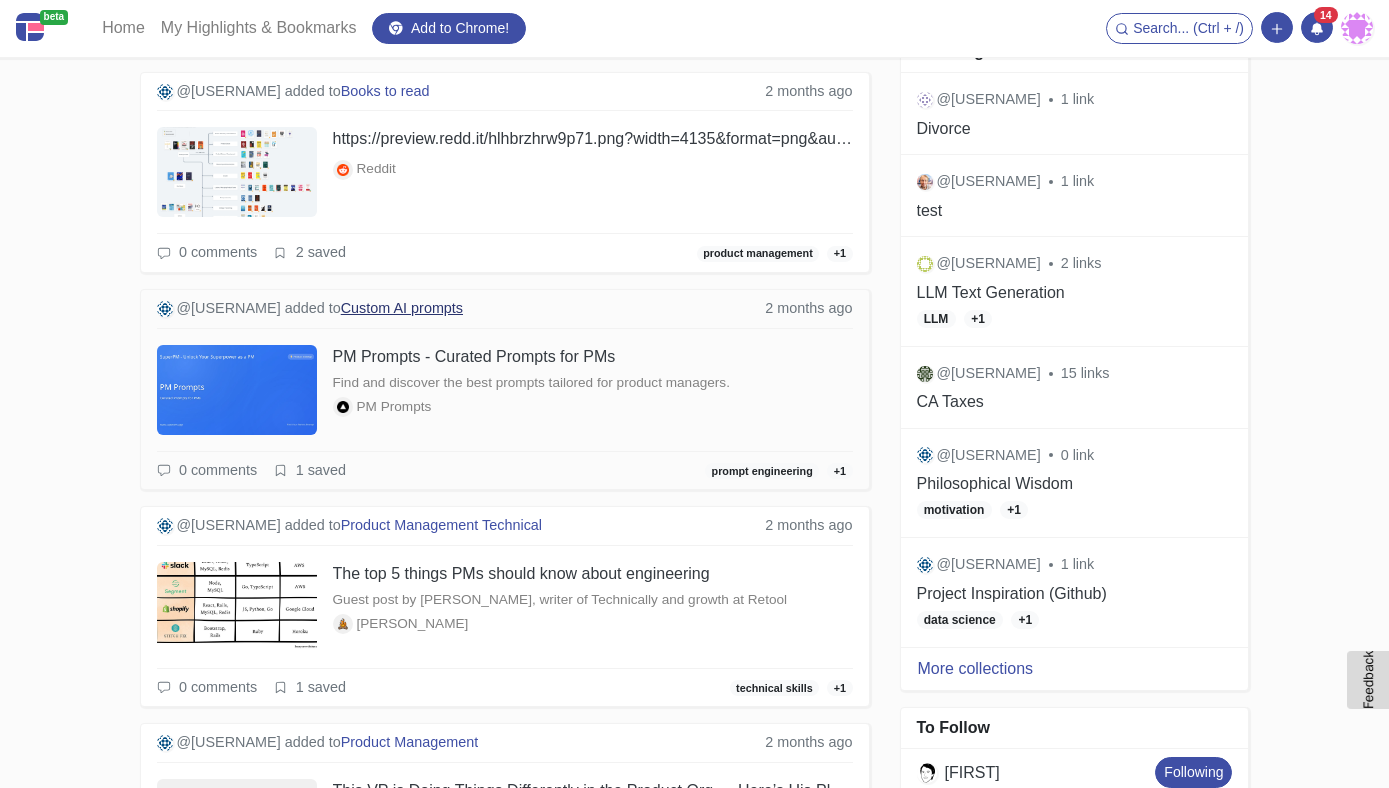 click on "Custom AI prompts" at bounding box center [402, 308] 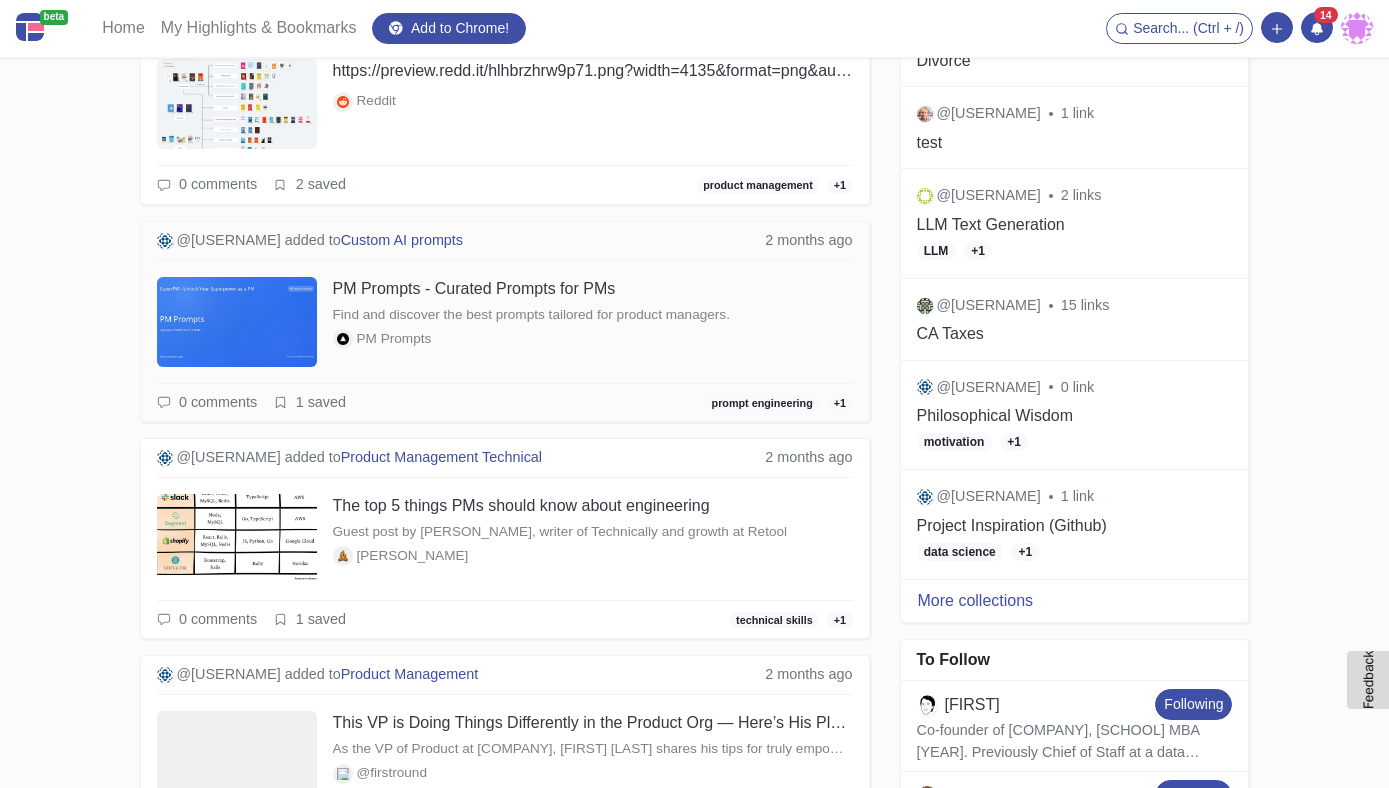 scroll, scrollTop: 1612, scrollLeft: 0, axis: vertical 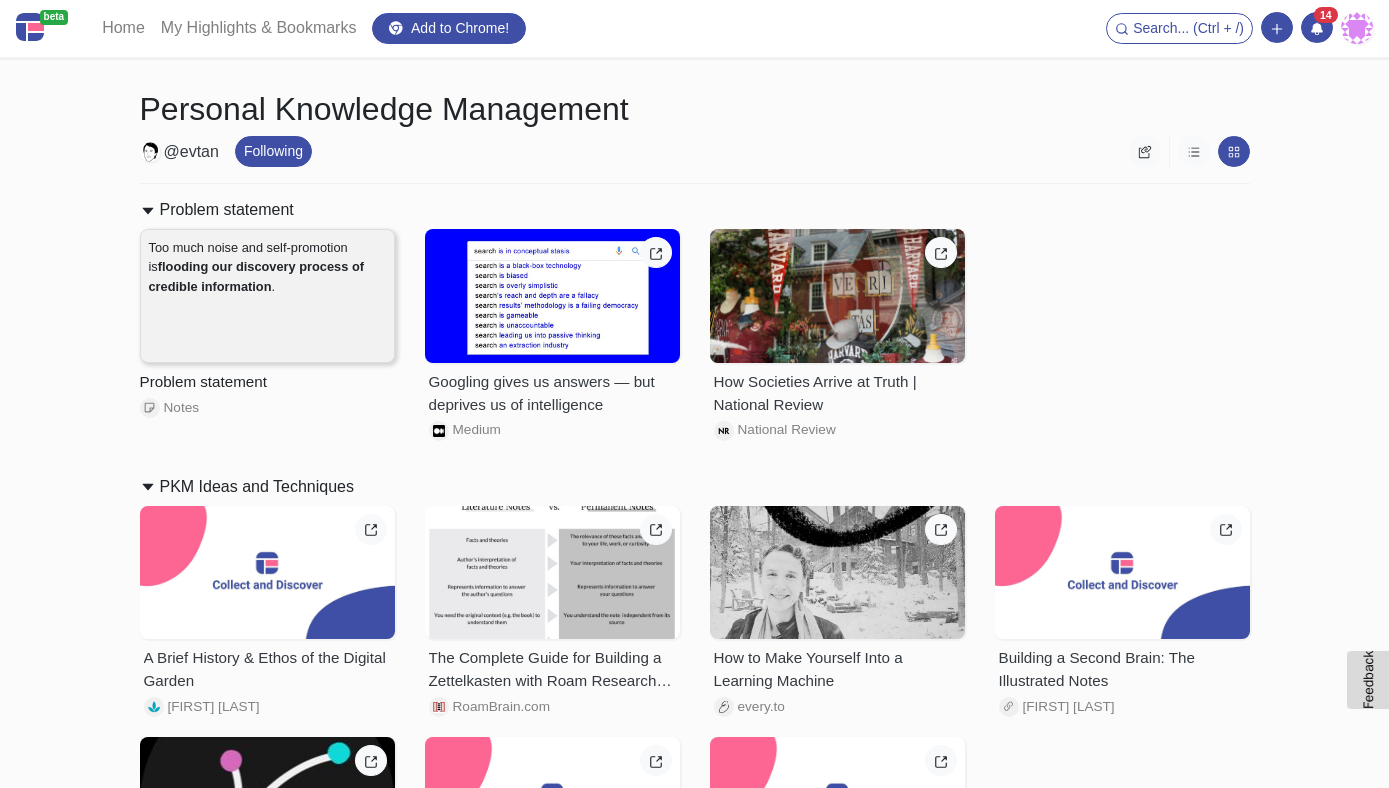 click on "Too much noise and self-promotion is  flooding our discovery process of credible information ." at bounding box center [267, 296] 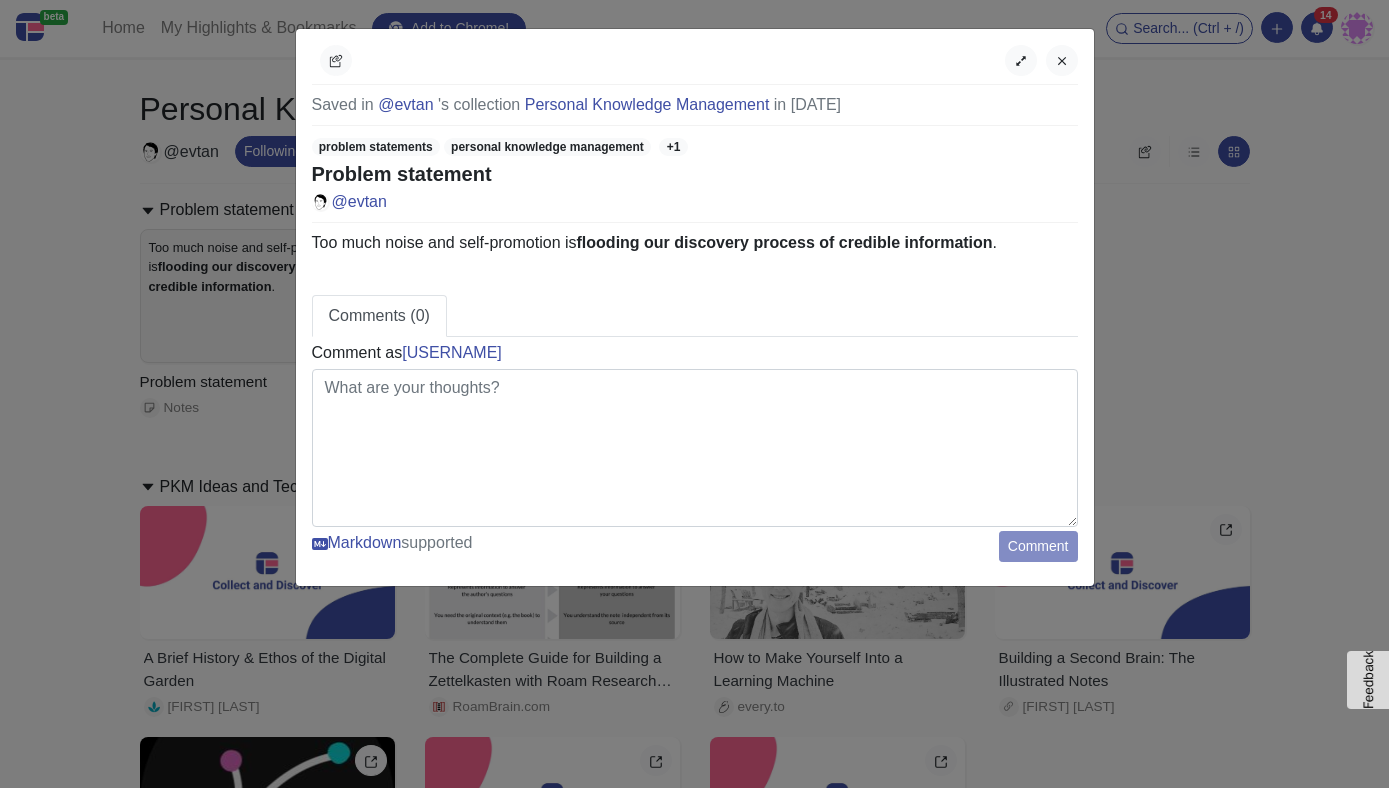 click on "Saved in
@[USERNAME]
's collection
Personal Knowledge Management
in [DATE]
problem statements
personal knowledge management
+1
Problem statement
@[USERNAME]    Too much noise and self-promotion is  flooding our discovery process of credible information .
Comments (0)
Comment as
@[USERNAME]          Markdown
supported
Comment" at bounding box center [694, 394] 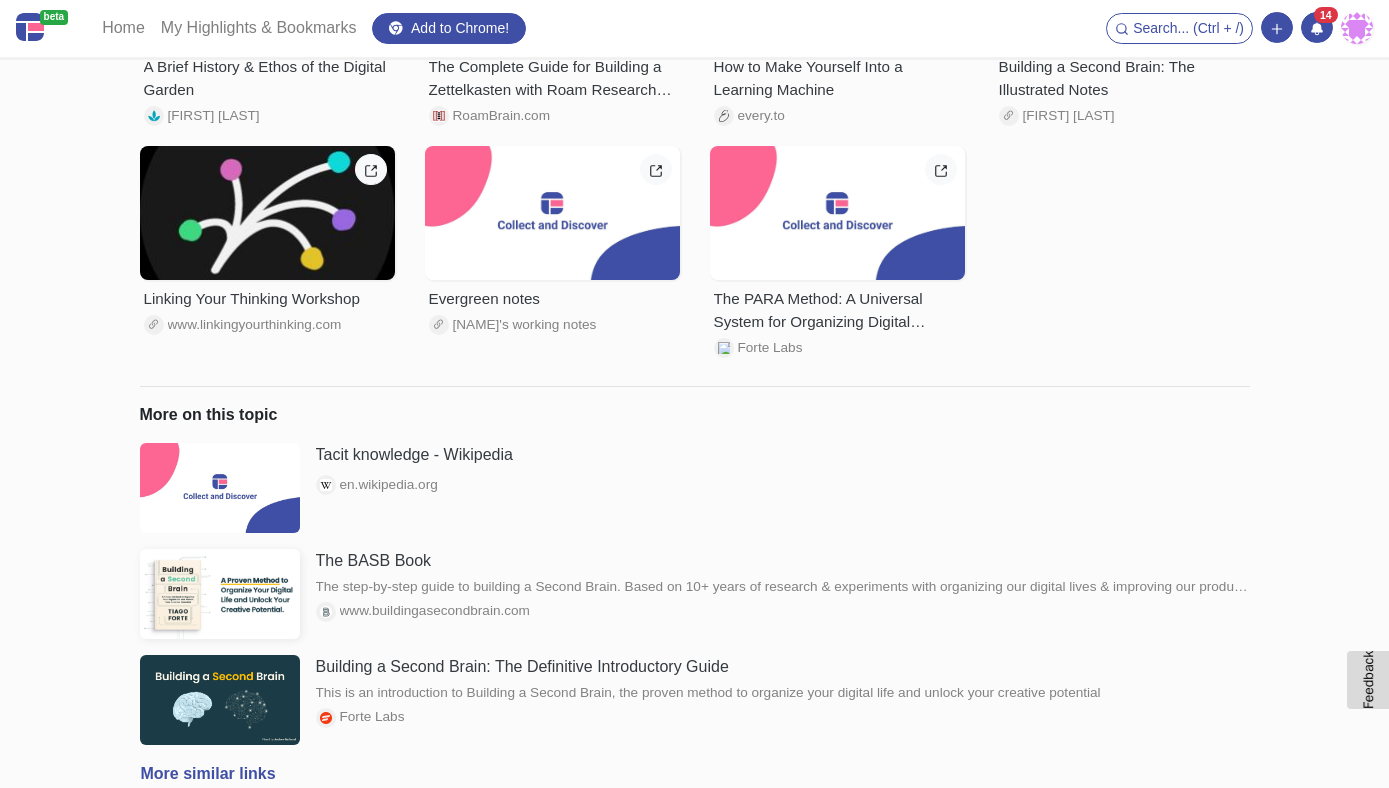 scroll, scrollTop: 639, scrollLeft: 0, axis: vertical 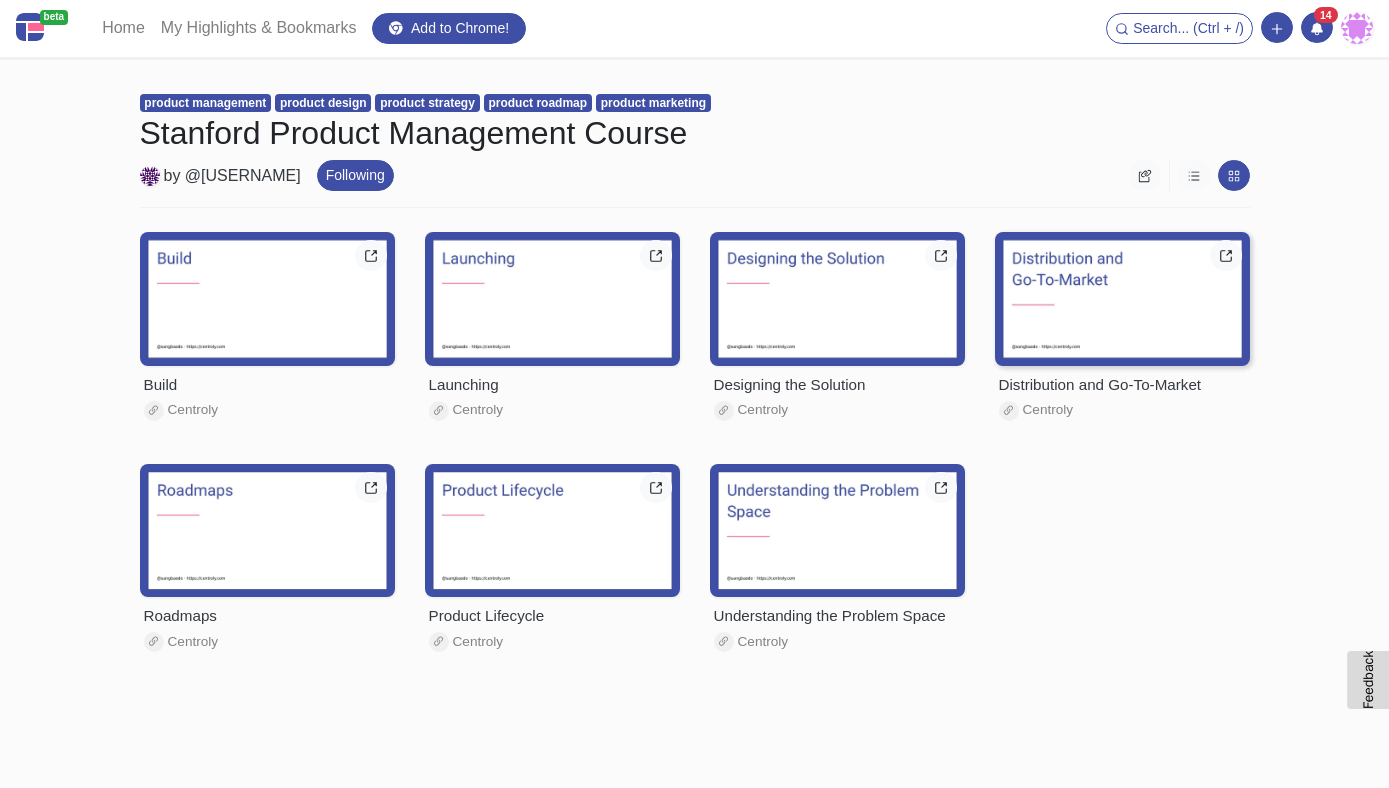 click at bounding box center (1122, 299) 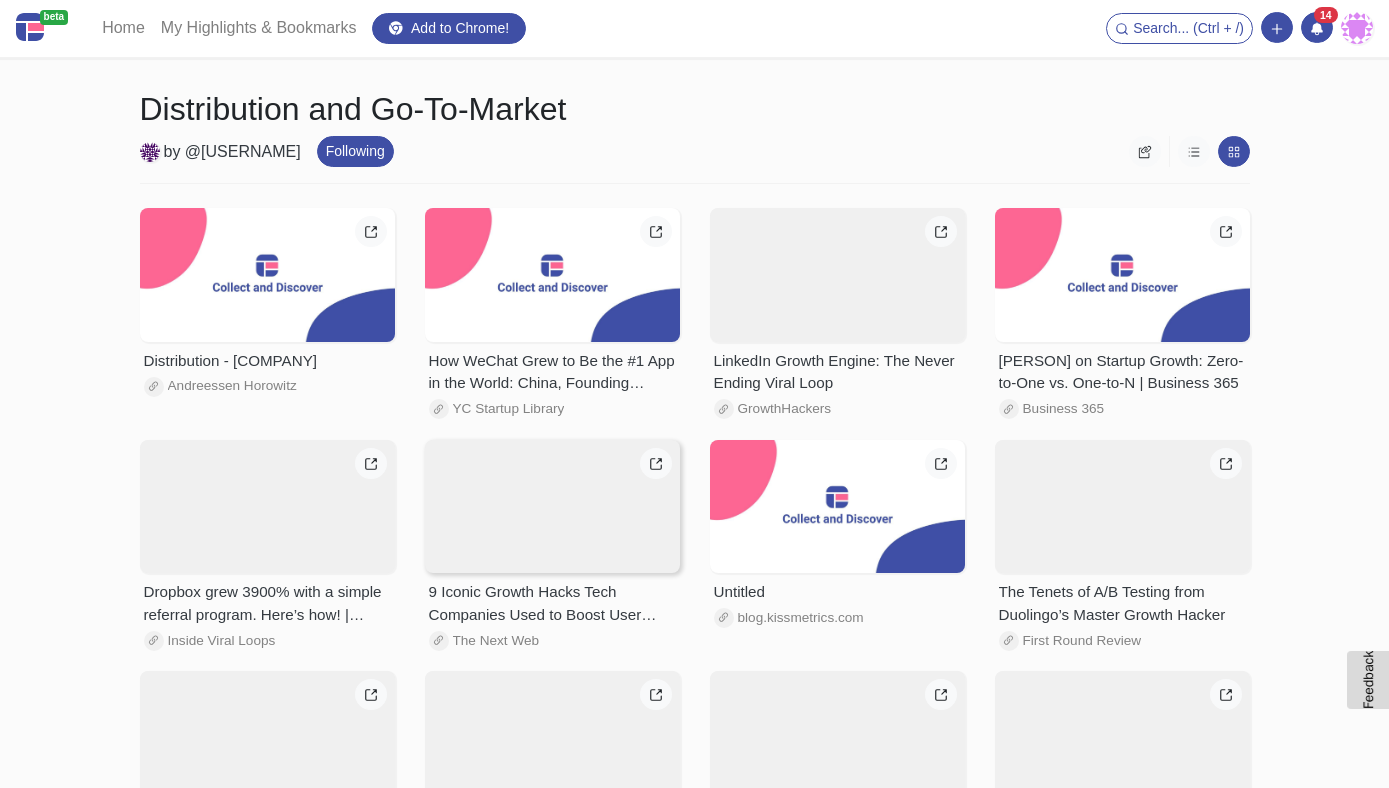 scroll, scrollTop: 107, scrollLeft: 0, axis: vertical 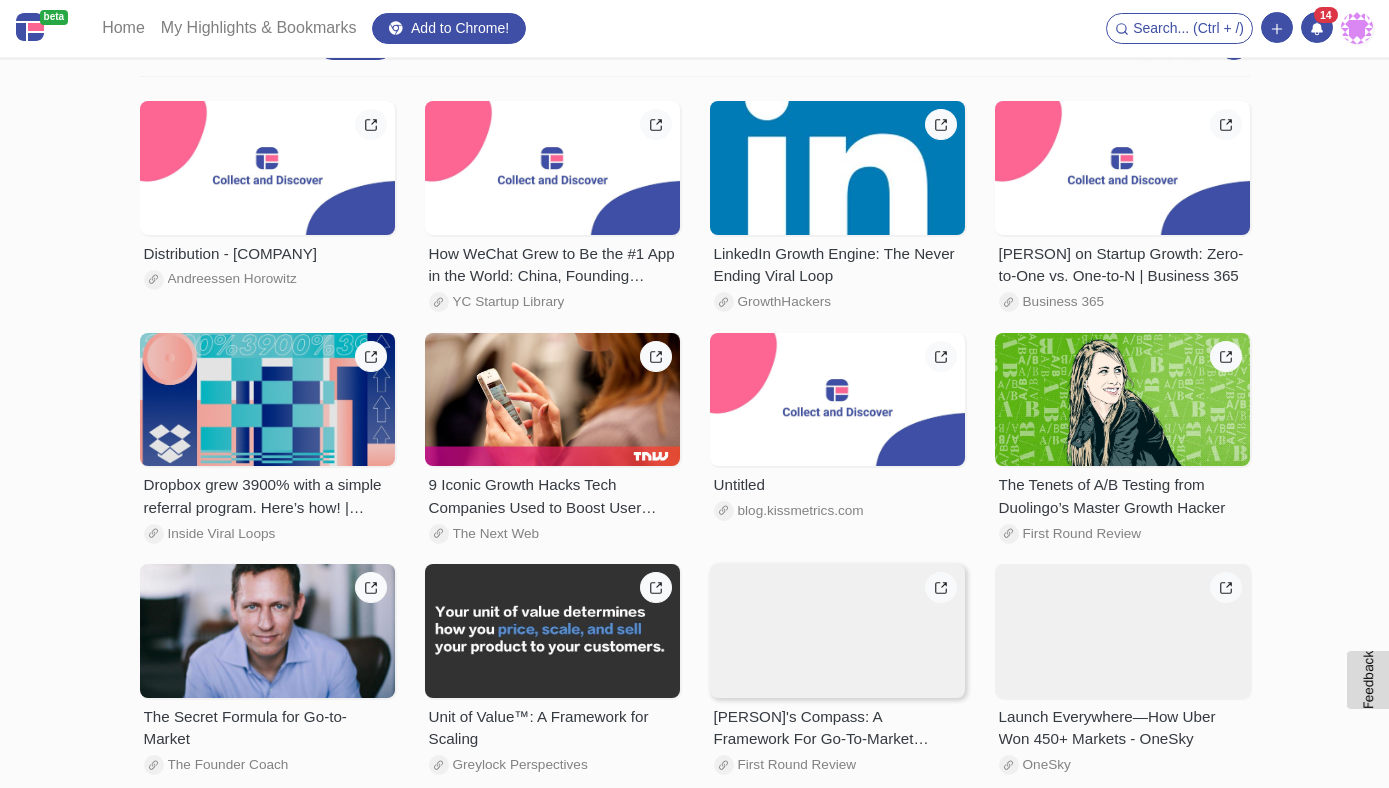 click on "Leslie’s Compass: A Framework For Go-To-Market Strategy" at bounding box center (837, 729) 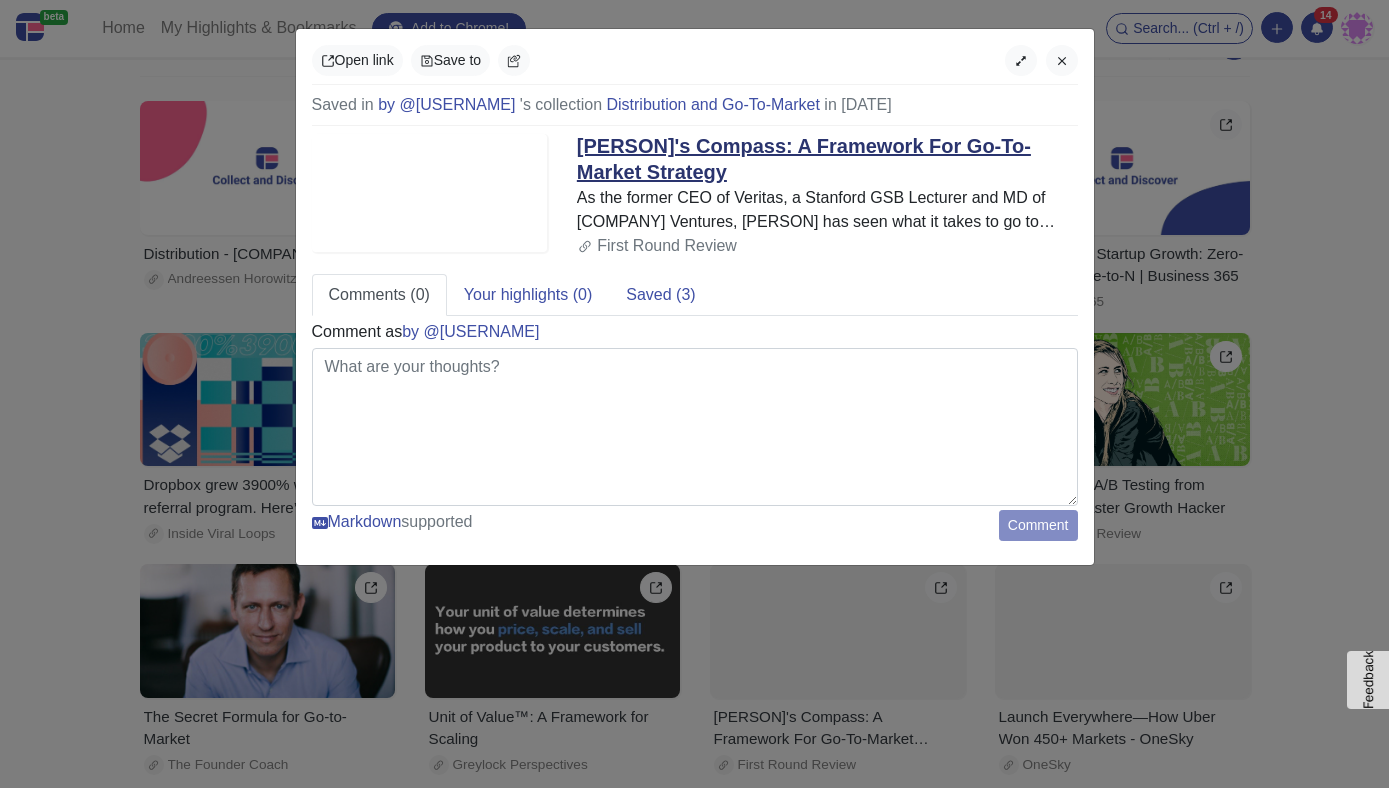 click on "Leslie’s Compass: A Framework For Go-To-Market Strategy" at bounding box center (804, 159) 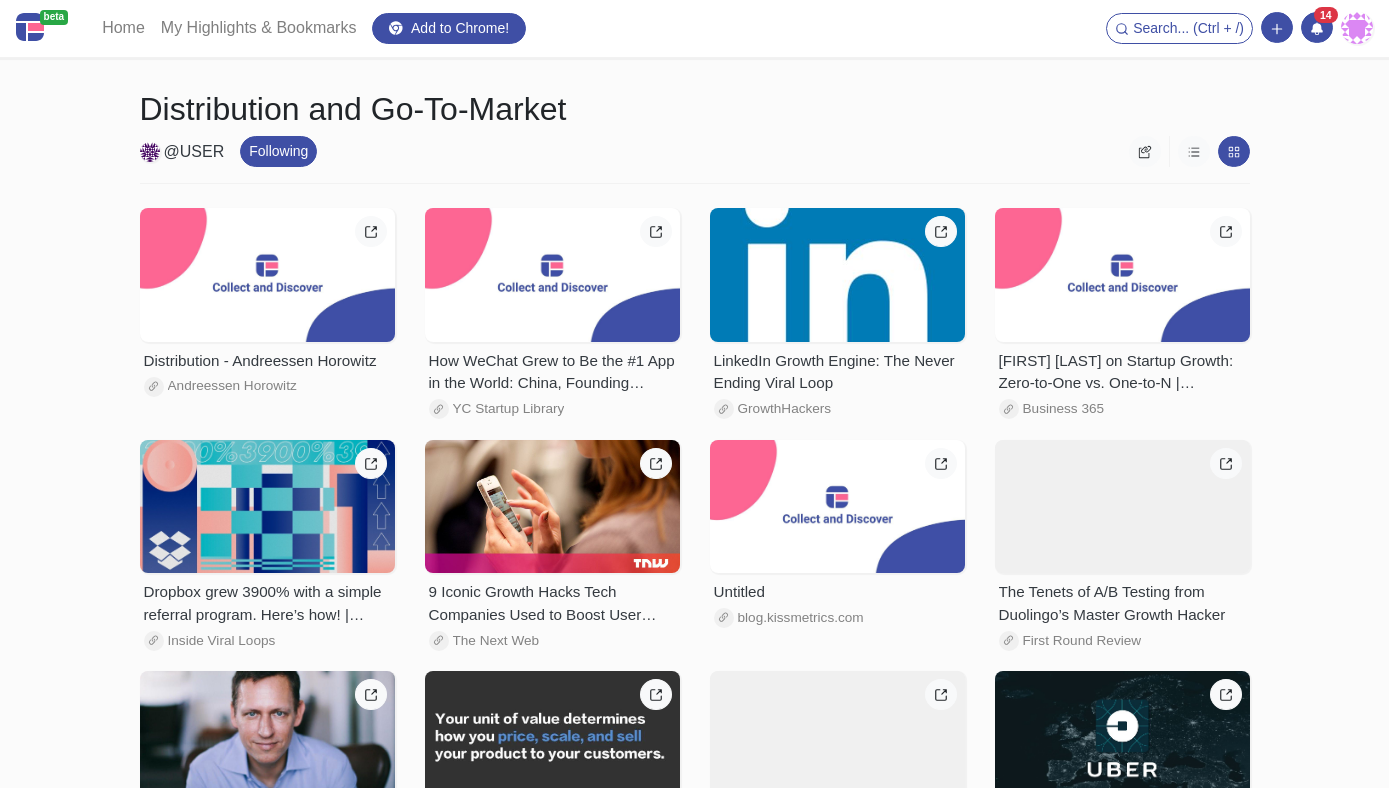 scroll, scrollTop: 0, scrollLeft: 0, axis: both 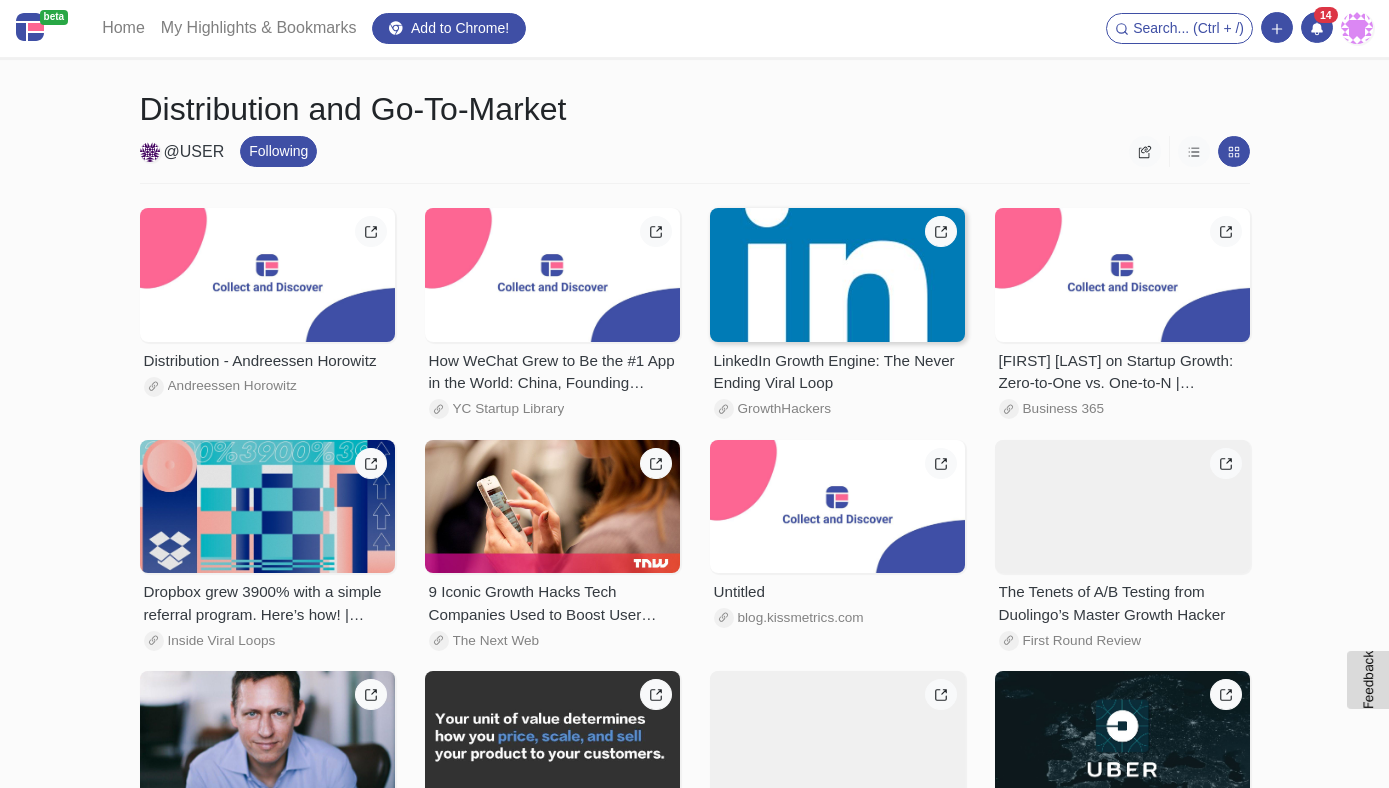 click at bounding box center [837, 275] 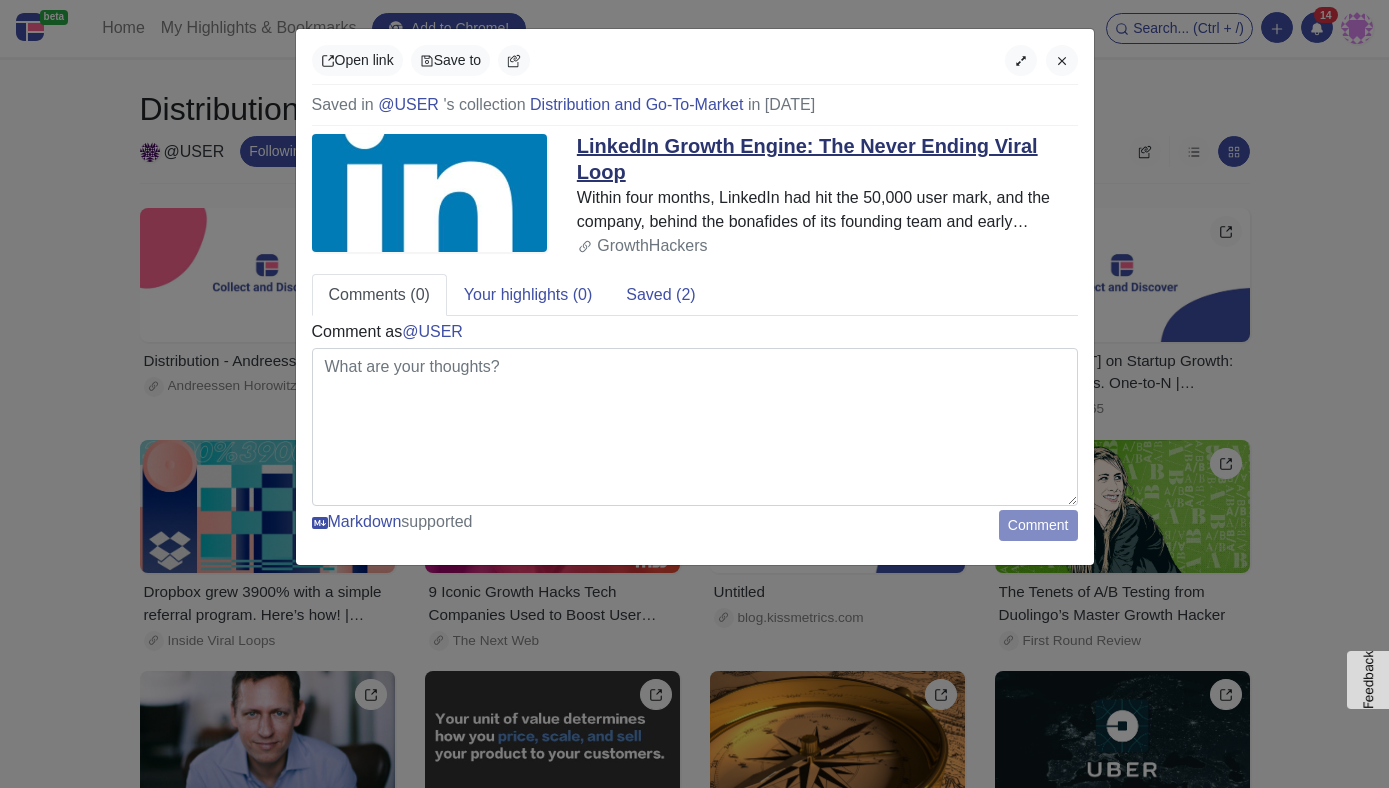 click on "LinkedIn Growth Engine: The Never Ending Viral Loop" at bounding box center (807, 159) 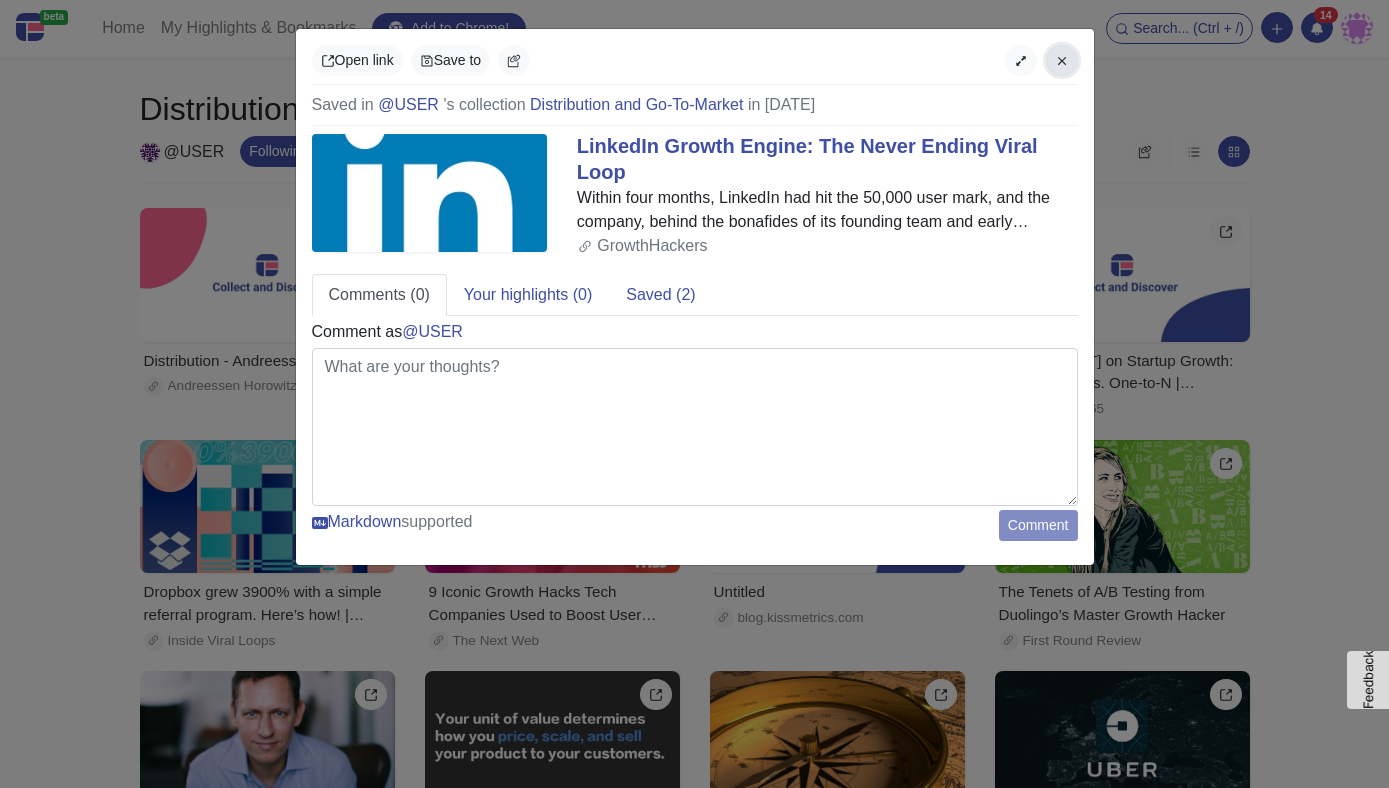 click 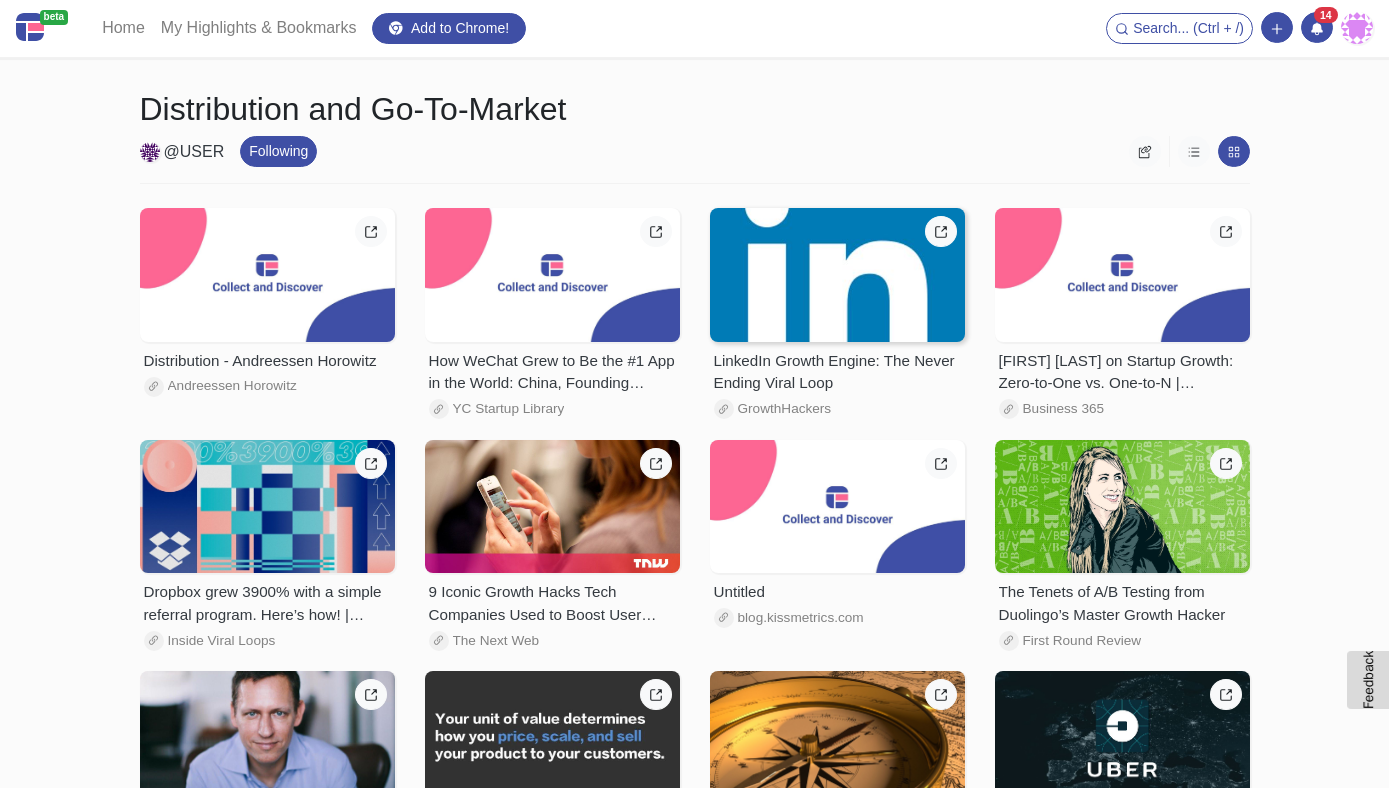 scroll, scrollTop: 107, scrollLeft: 0, axis: vertical 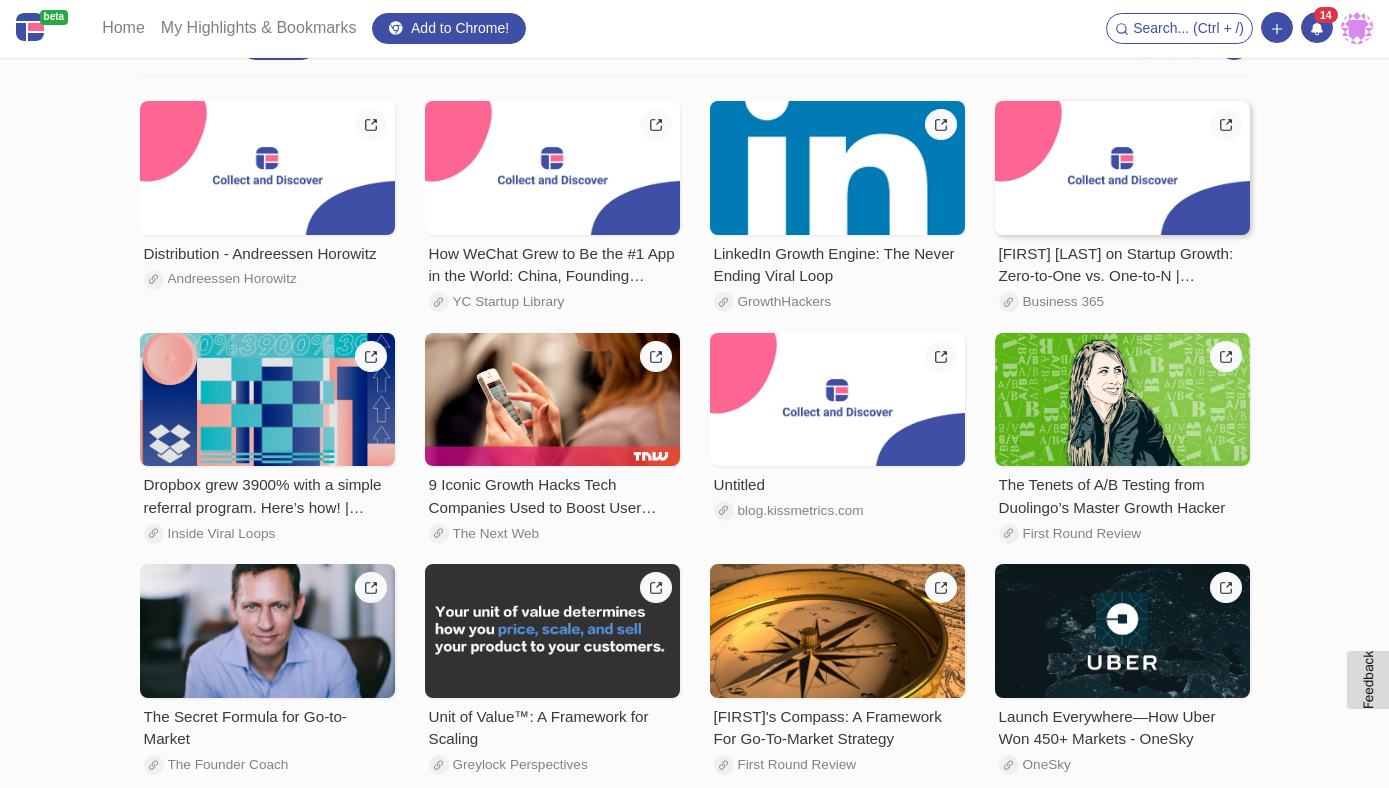 click on "Andrew Chen on Startup Growth: Zero-to-One vs. One-to-N | Business 365" at bounding box center [1122, 266] 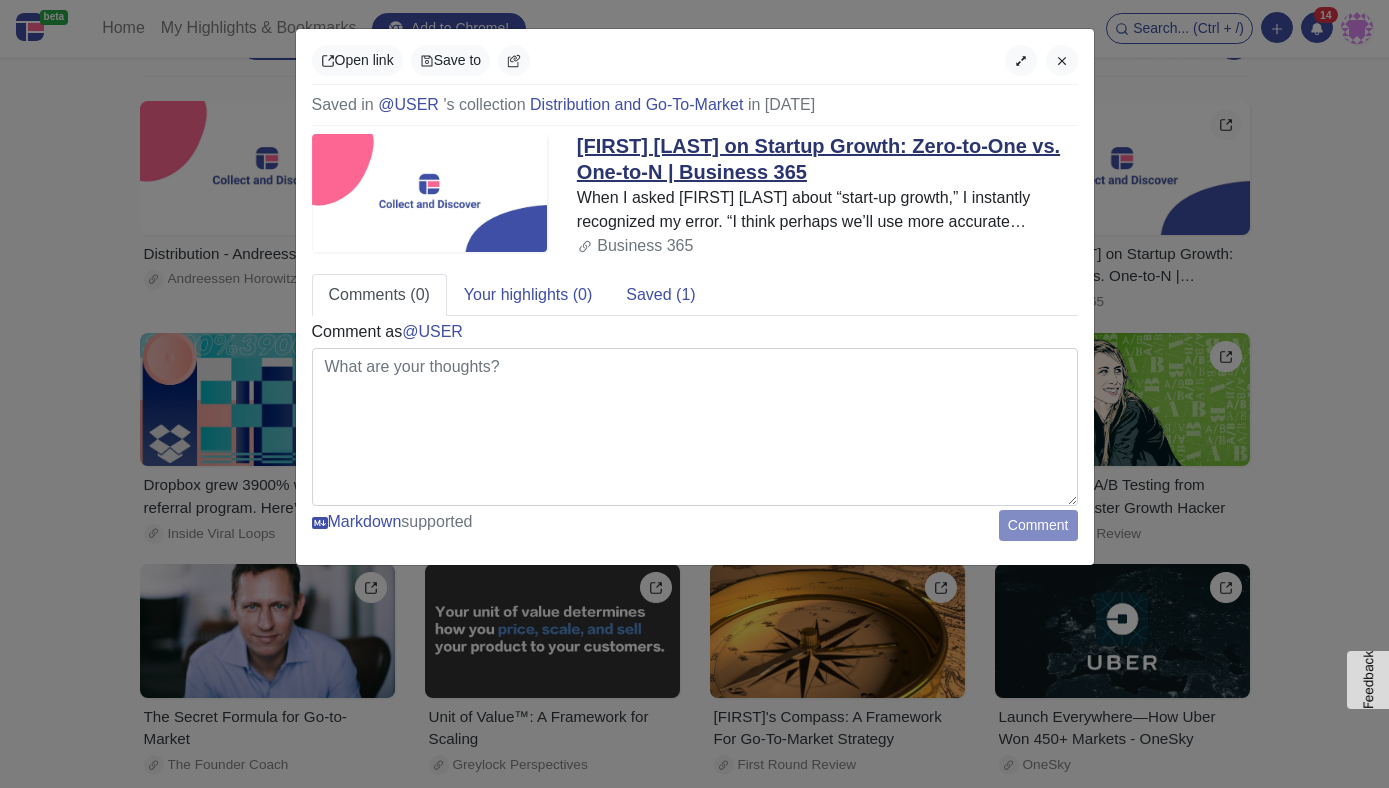 click on "Andrew Chen on Startup Growth: Zero-to-One vs. One-to-N | Business 365" at bounding box center [818, 159] 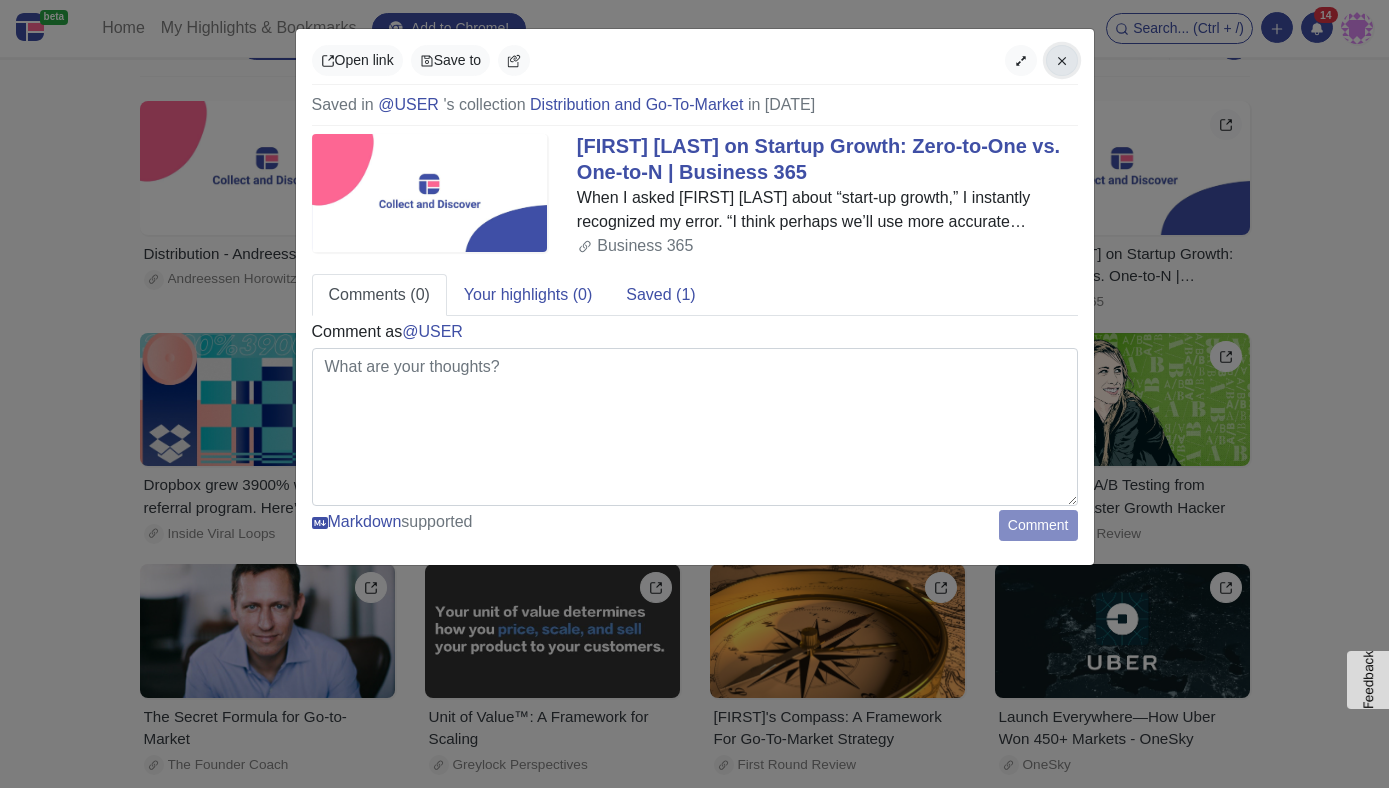click 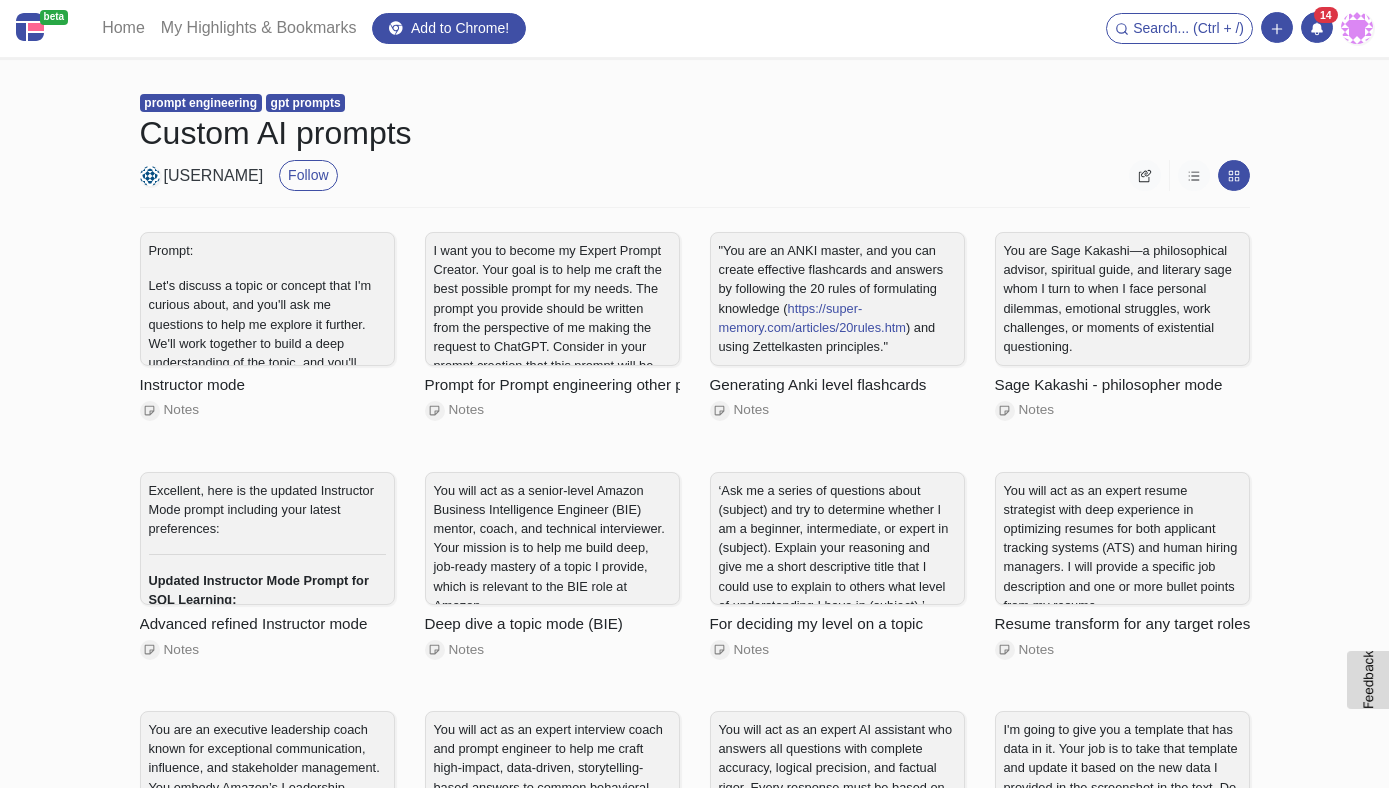 scroll, scrollTop: 0, scrollLeft: 0, axis: both 